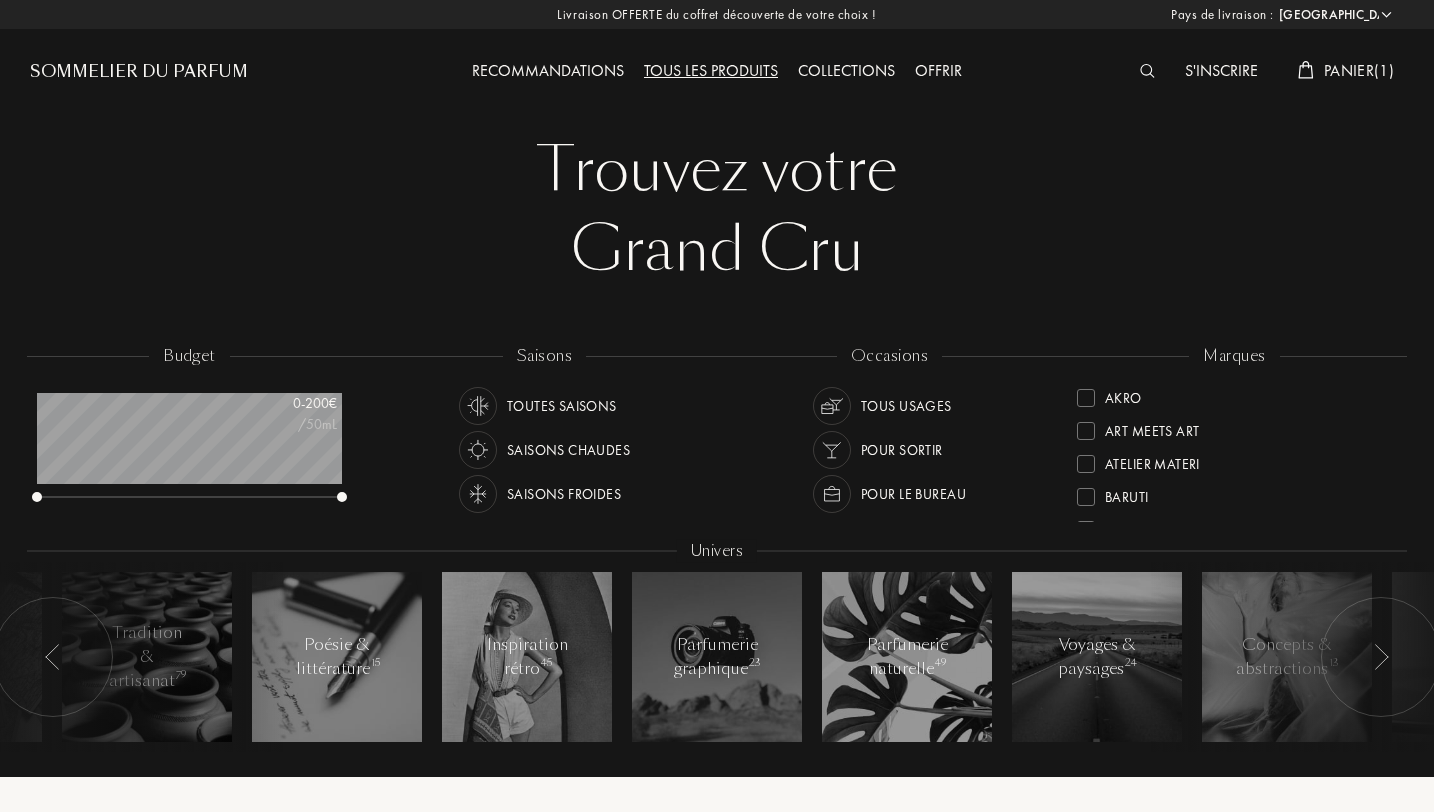 select on "FR" 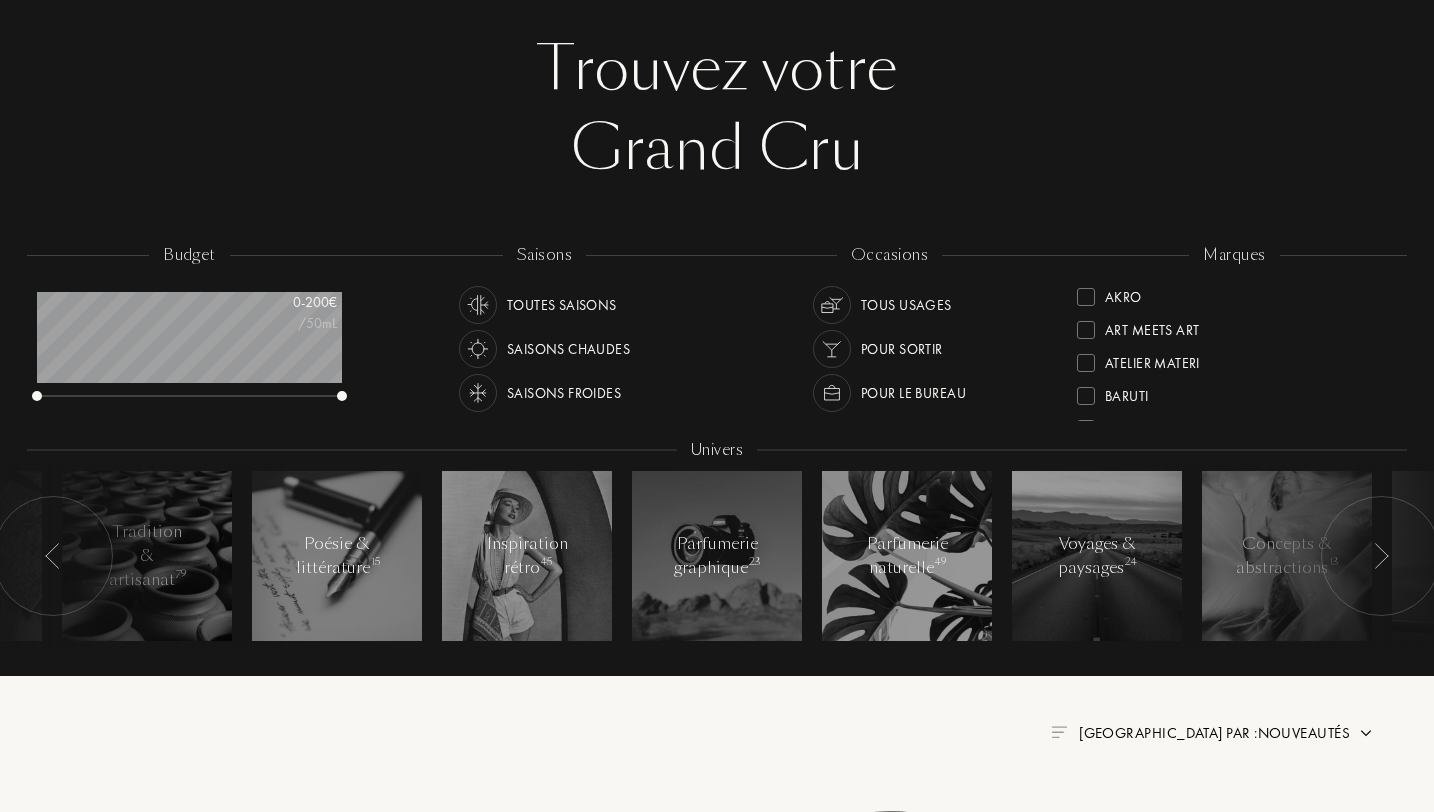 scroll, scrollTop: 117, scrollLeft: 0, axis: vertical 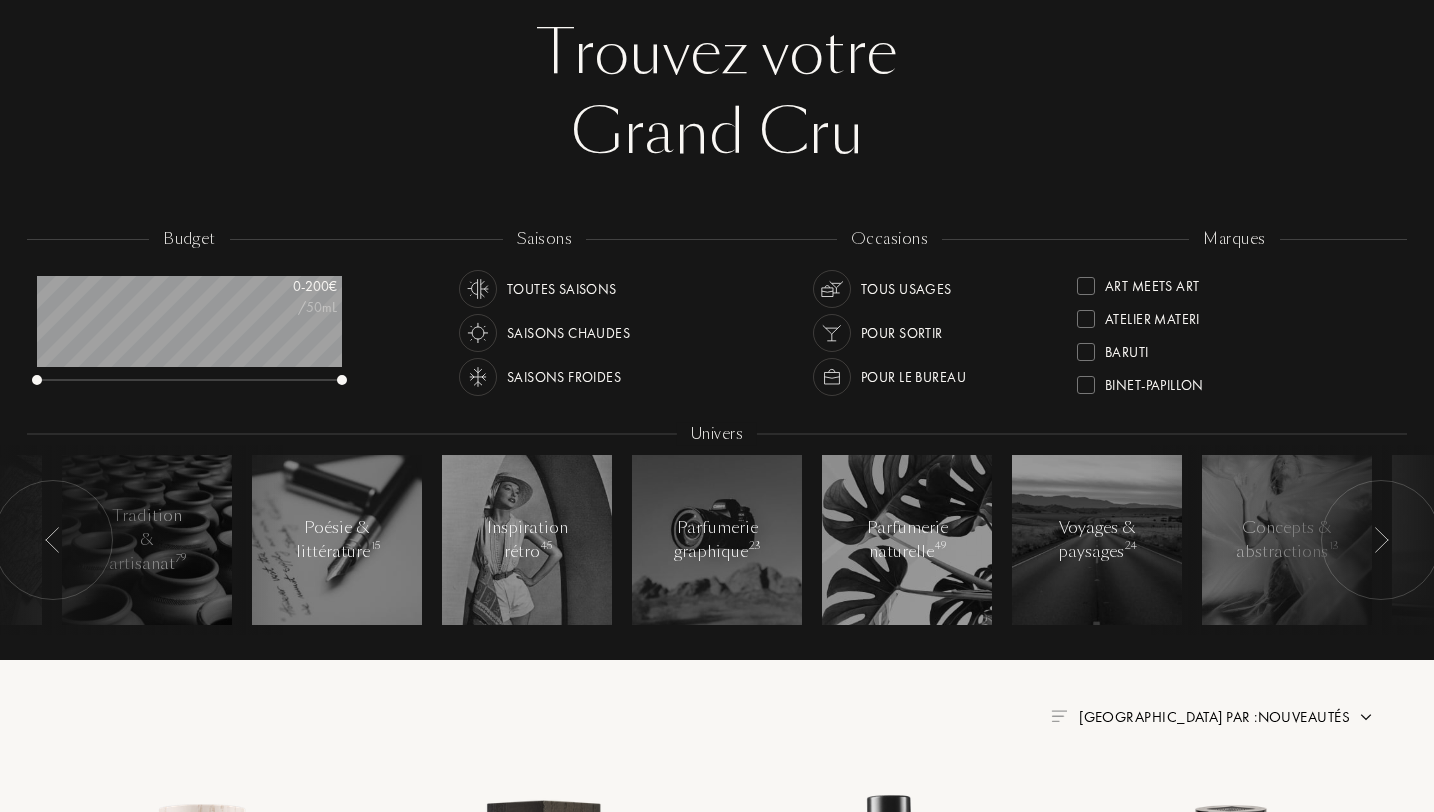 click on "Art Meets Art" at bounding box center (1152, 282) 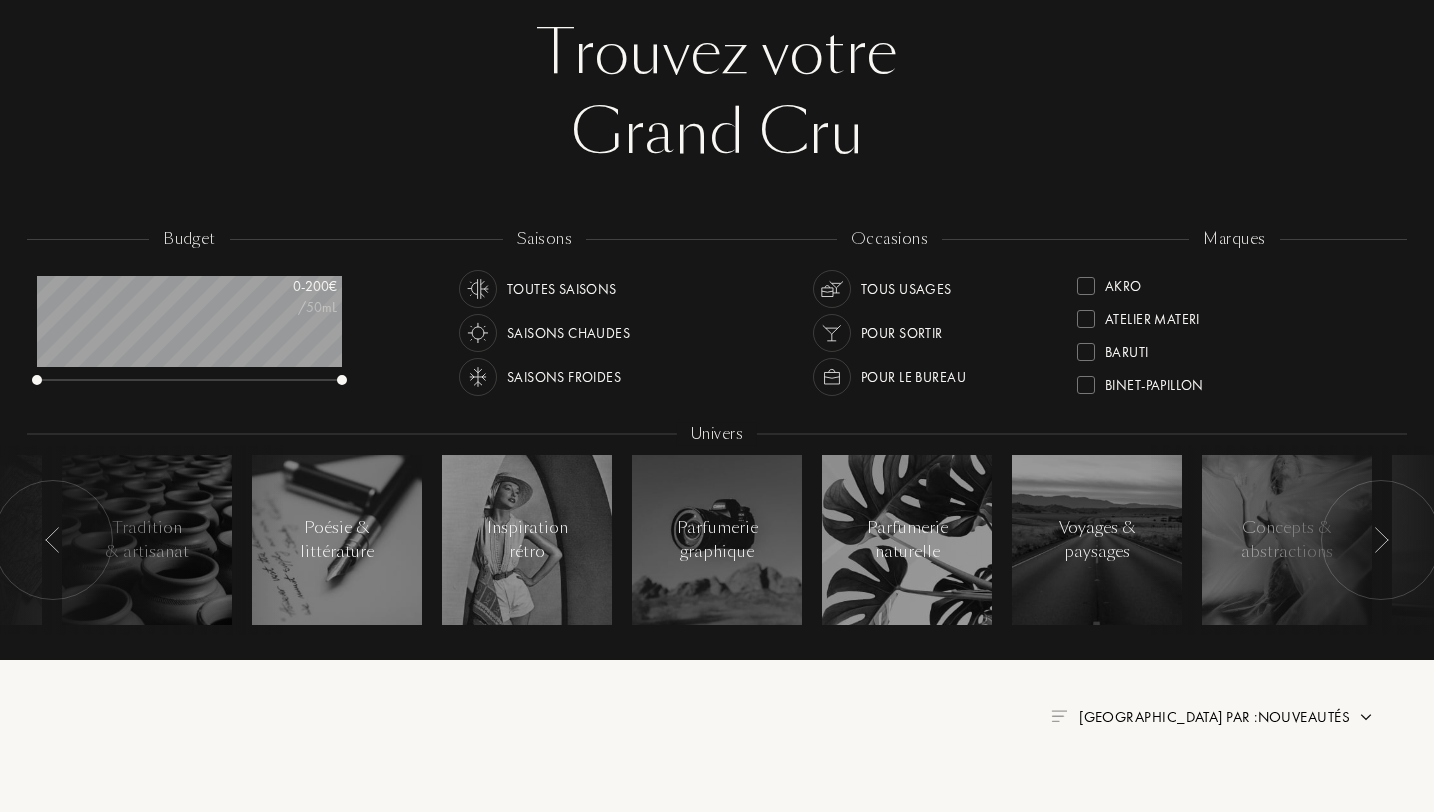 scroll, scrollTop: 0, scrollLeft: 0, axis: both 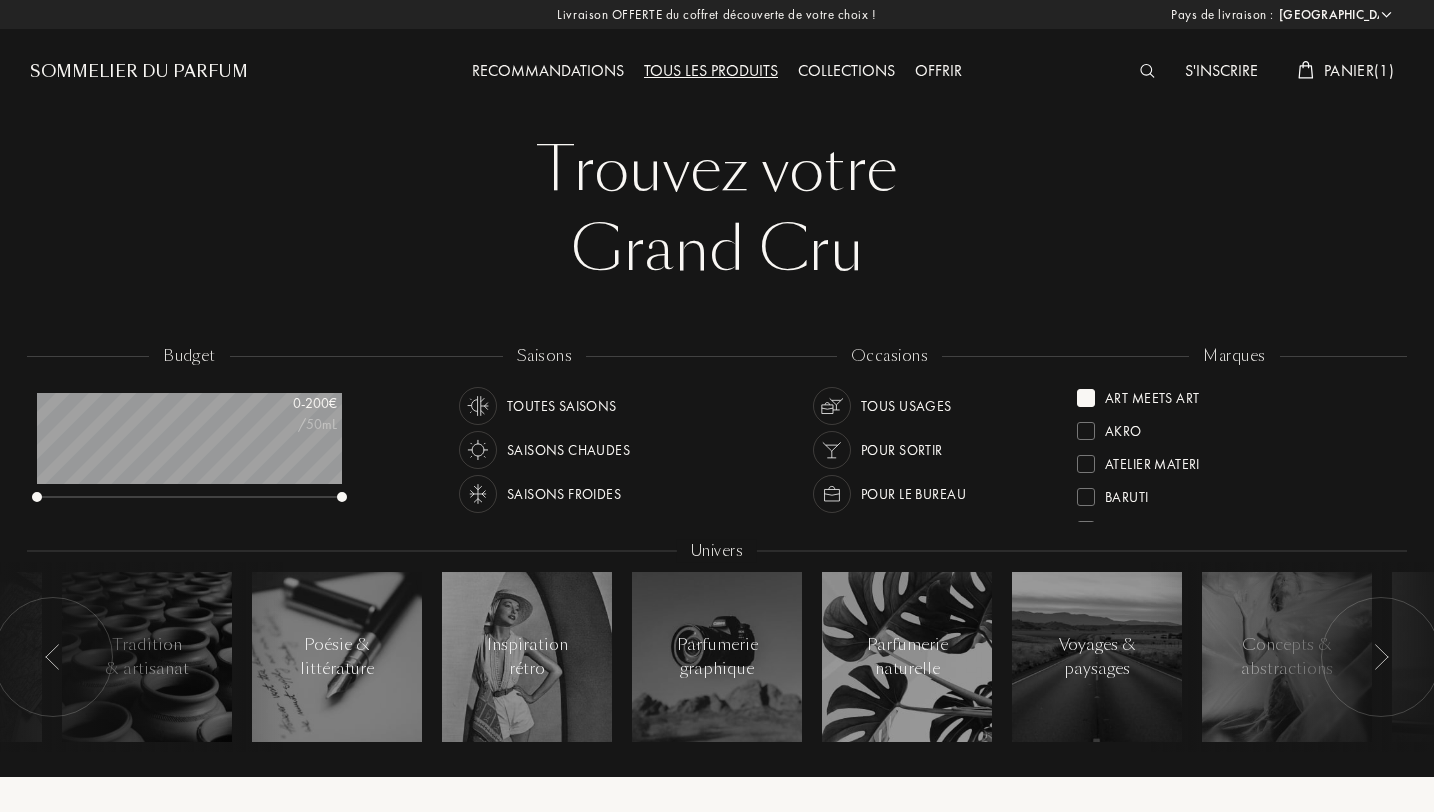 click on "Panier  ( 1 )" at bounding box center (1359, 70) 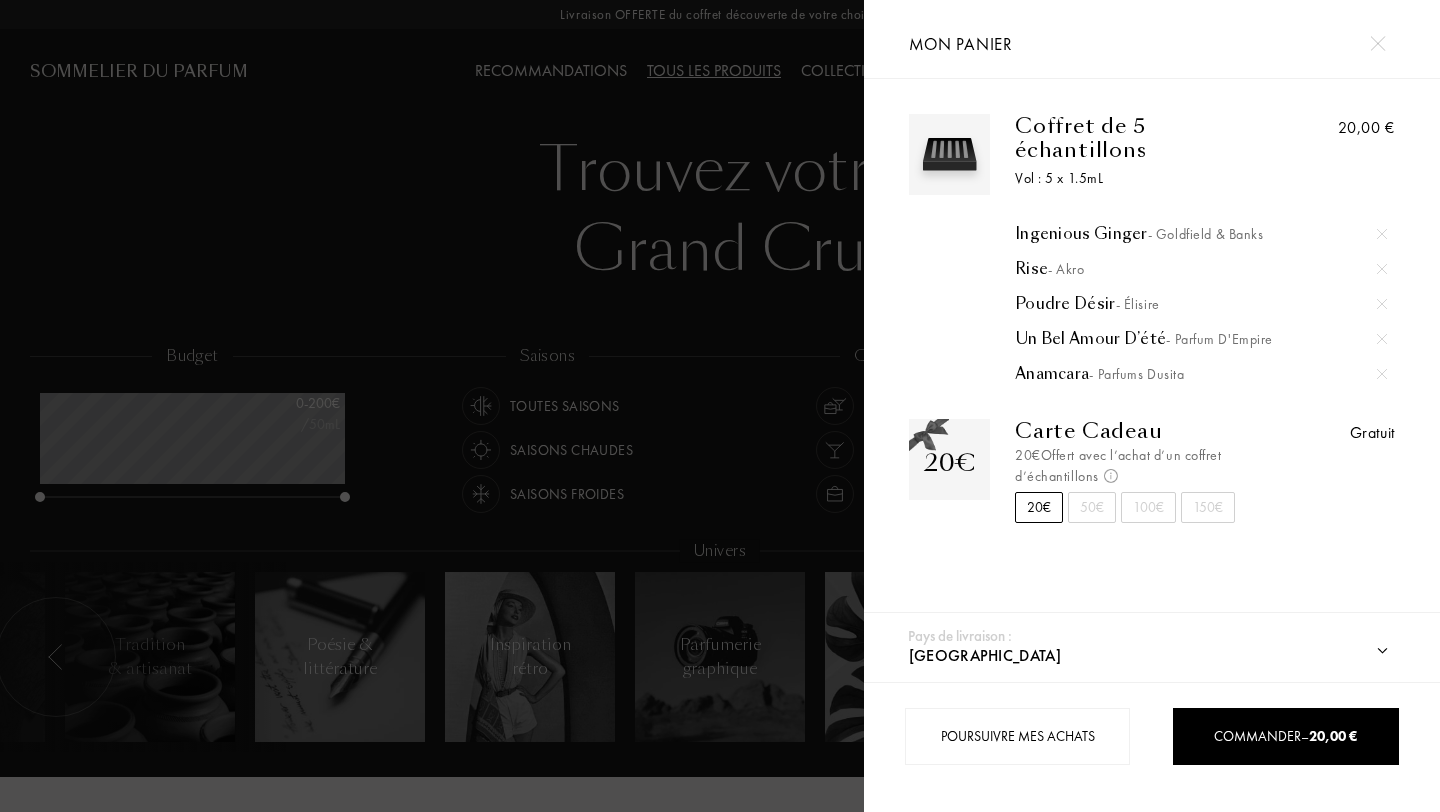 click at bounding box center (1382, 234) 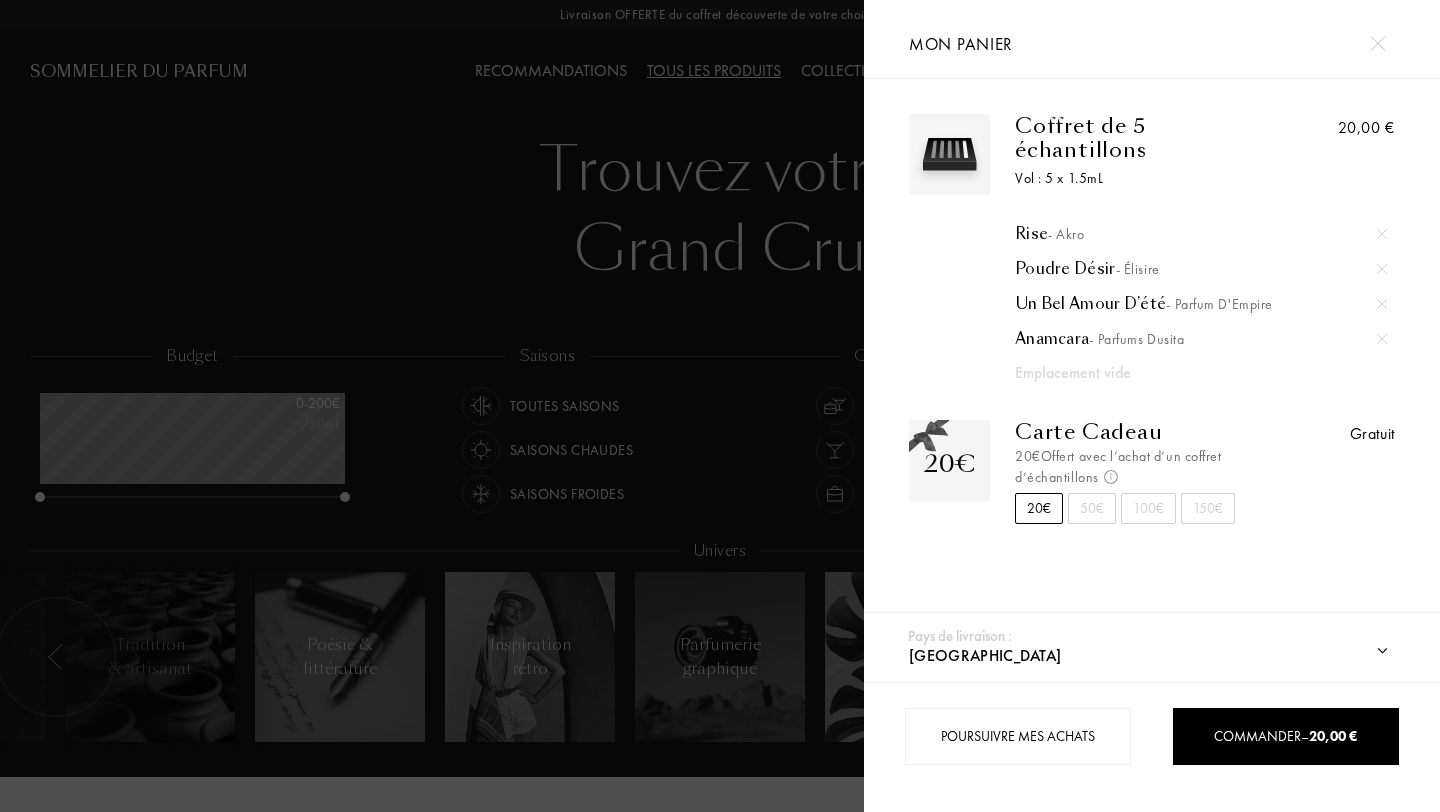 click at bounding box center (1382, 304) 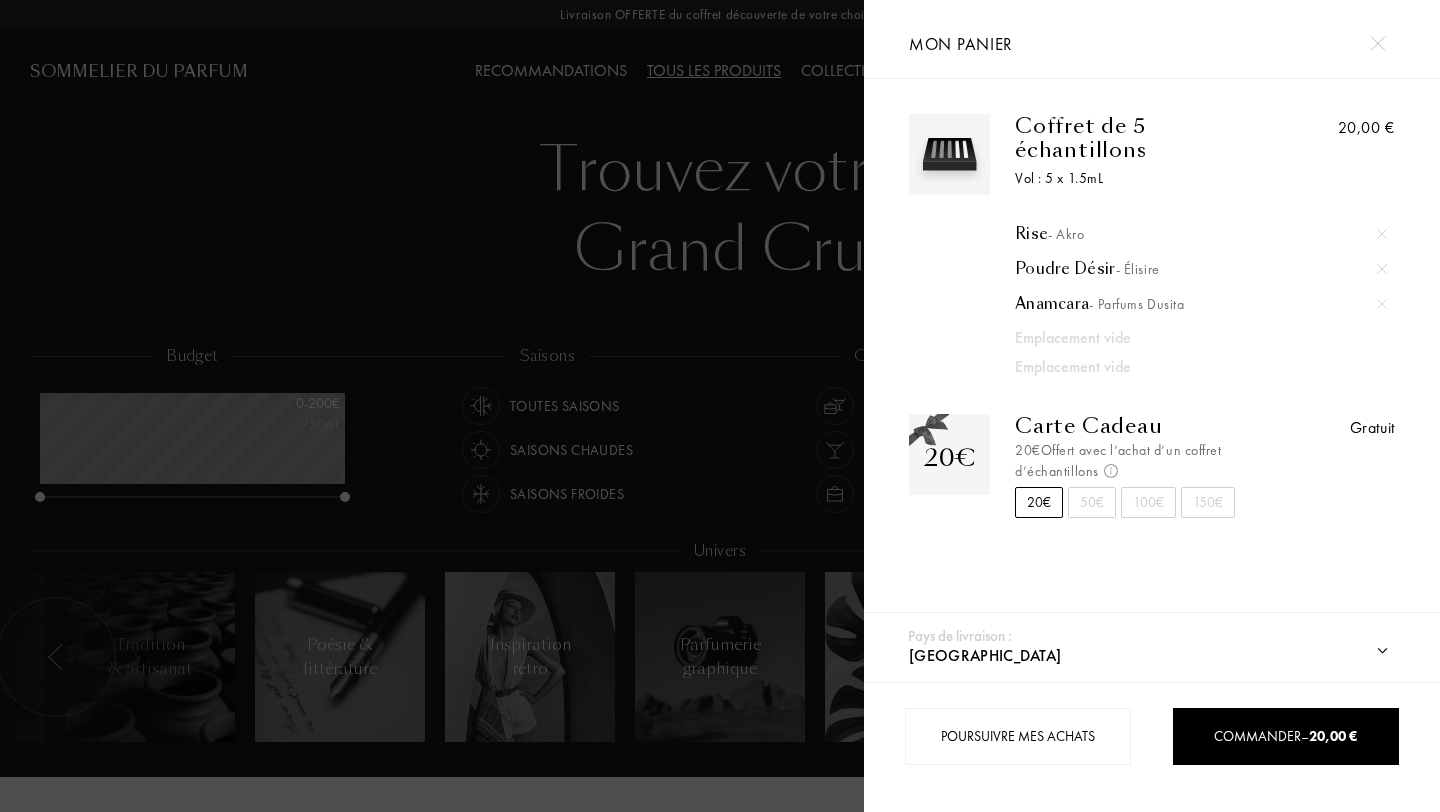 click at bounding box center [432, 406] 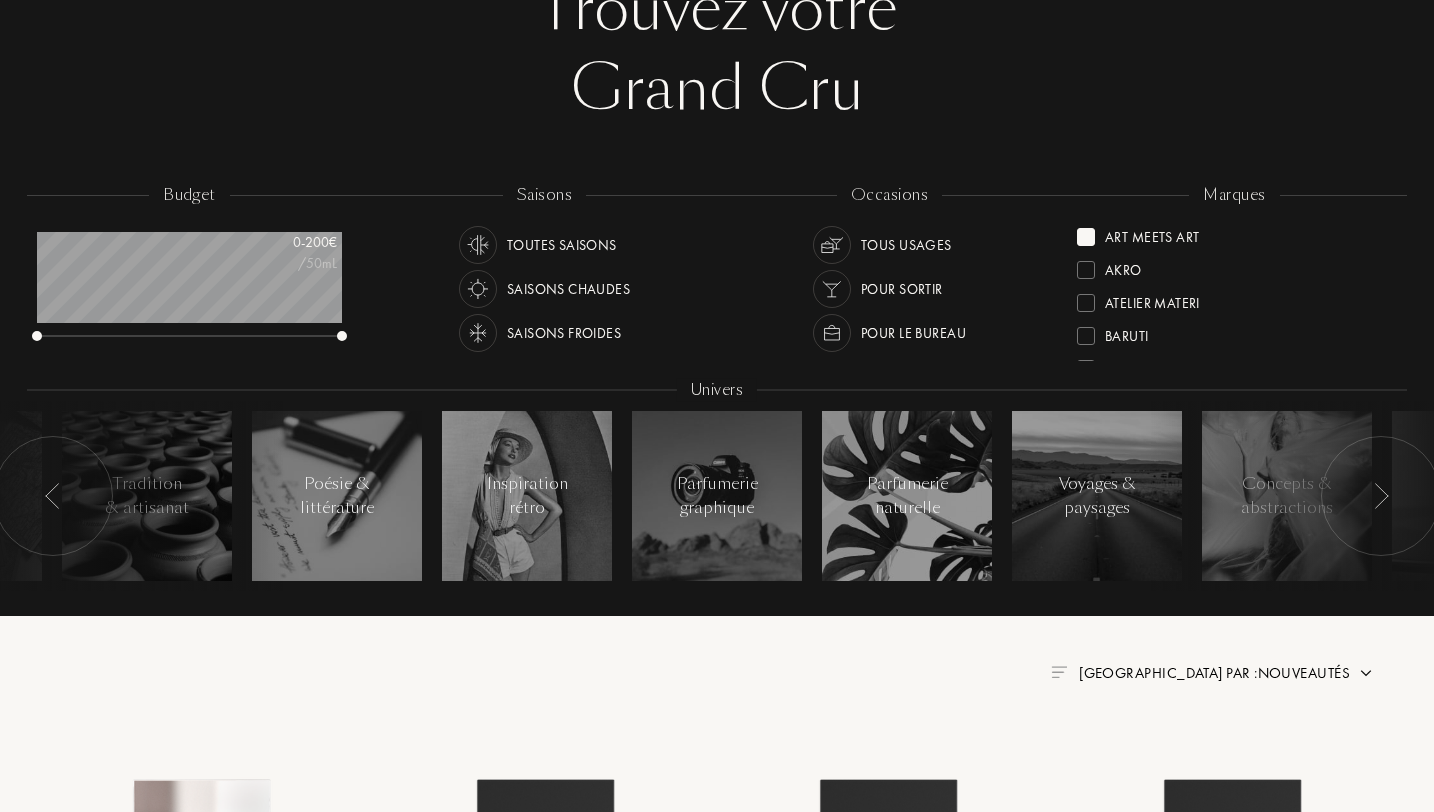 scroll, scrollTop: 0, scrollLeft: 0, axis: both 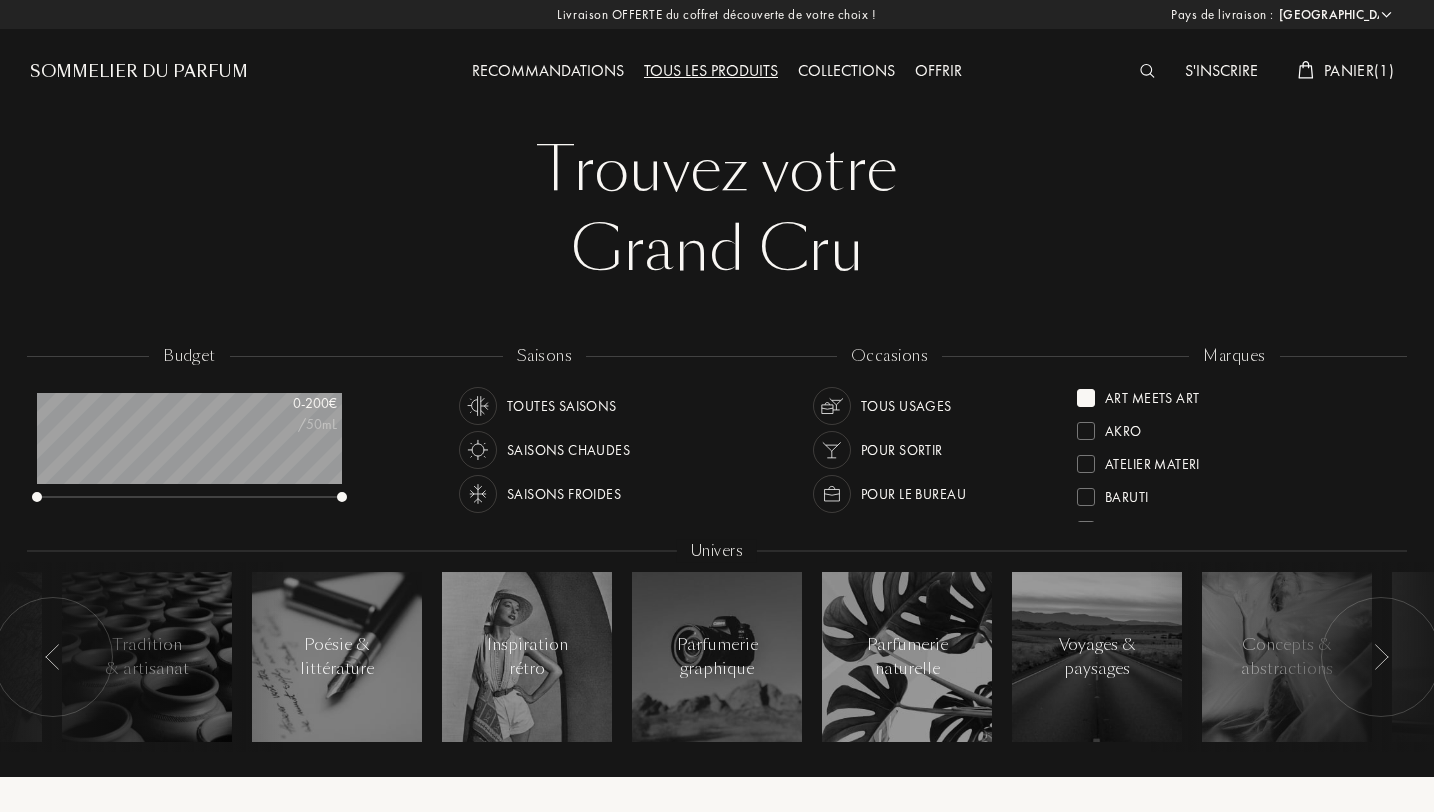 click at bounding box center [1086, 398] 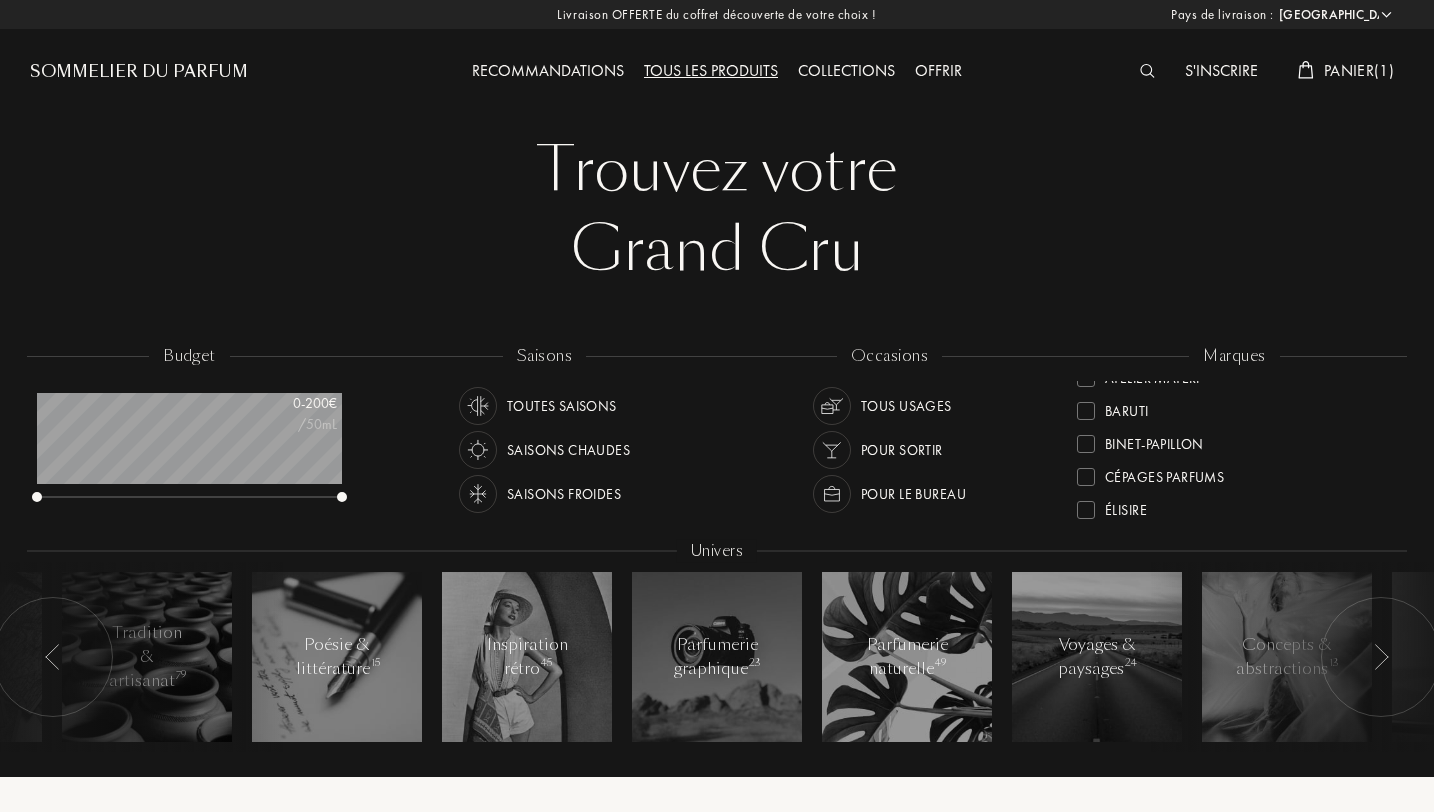 scroll, scrollTop: 88, scrollLeft: 0, axis: vertical 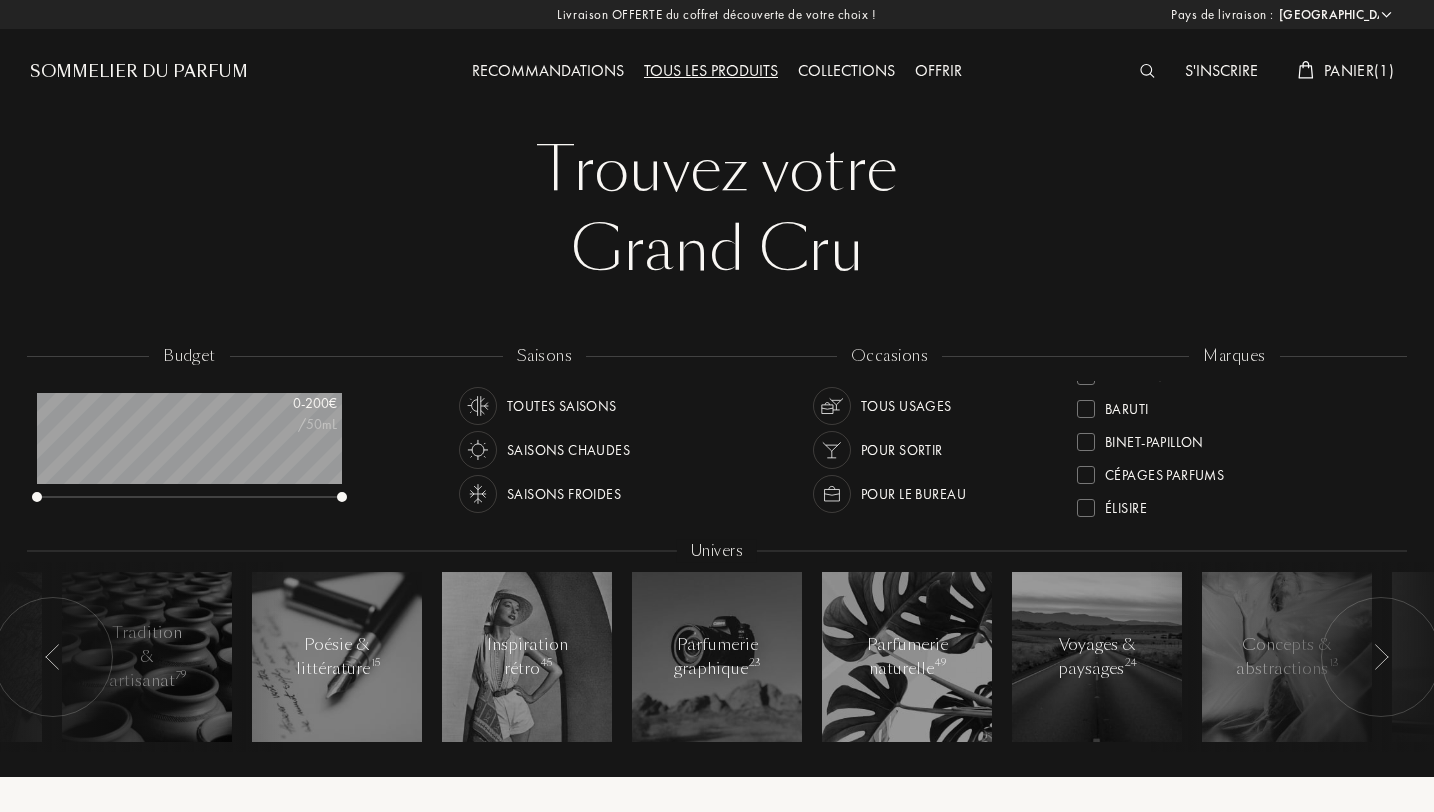 click on "Baruti" at bounding box center (1127, 405) 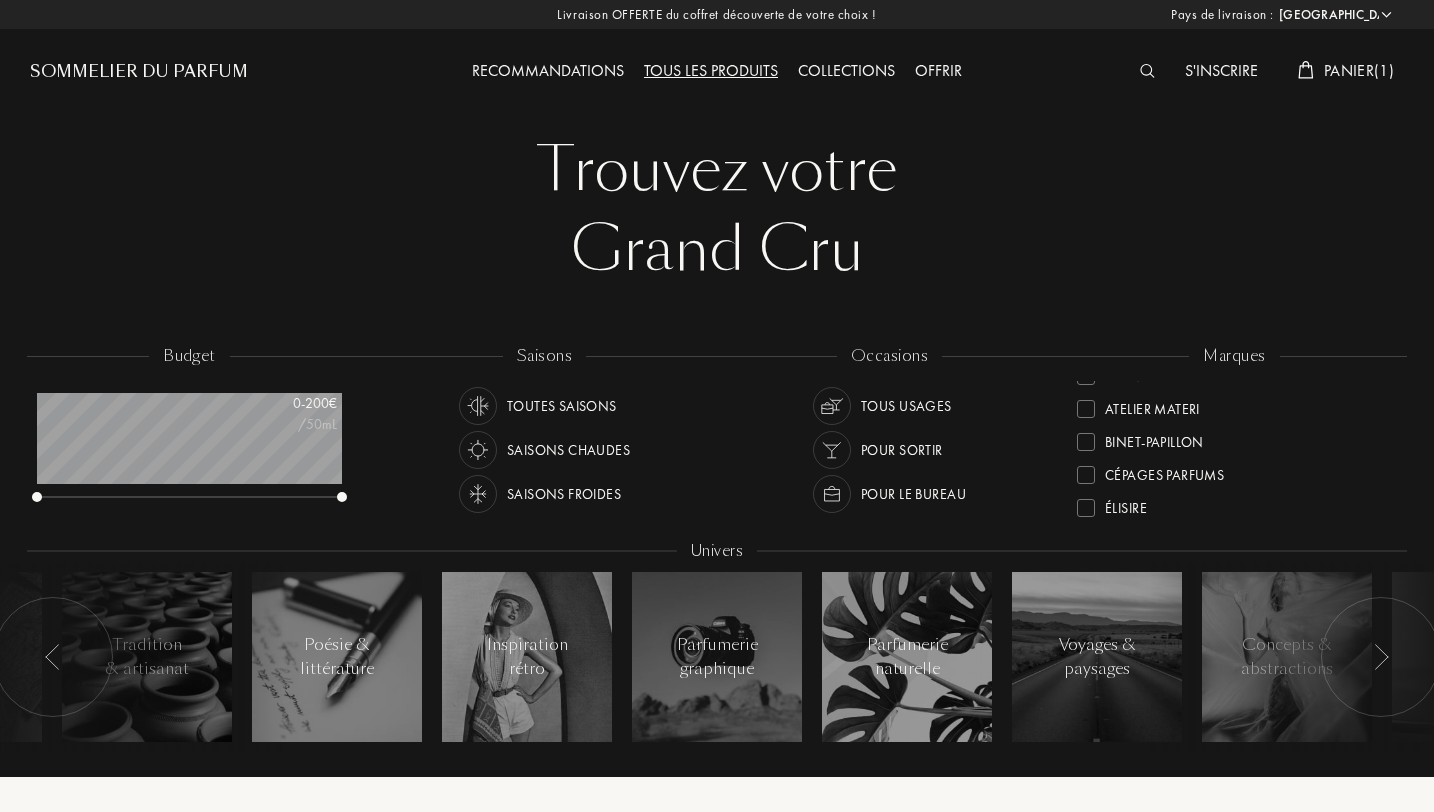 scroll, scrollTop: 0, scrollLeft: 0, axis: both 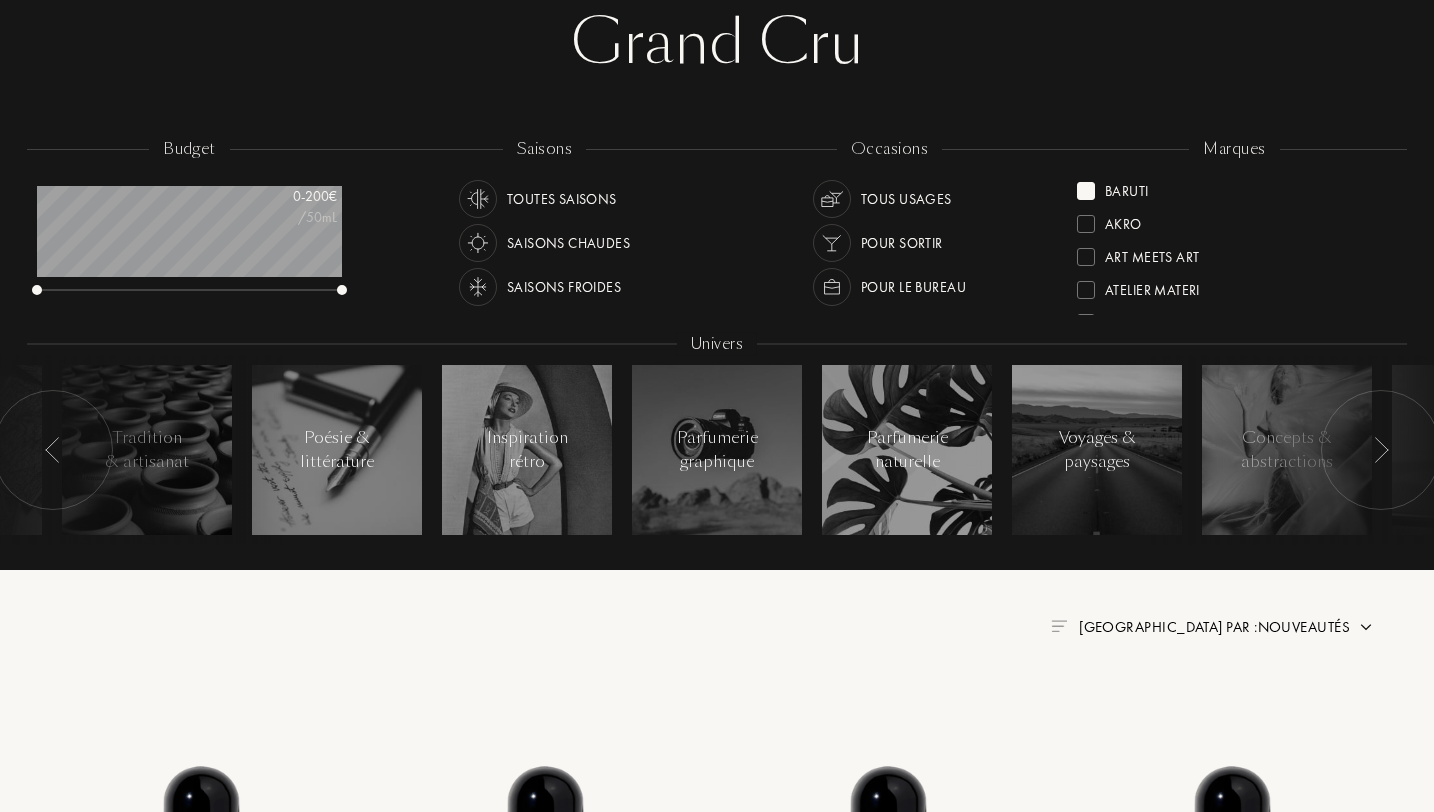 click on "Baruti" at bounding box center (1127, 187) 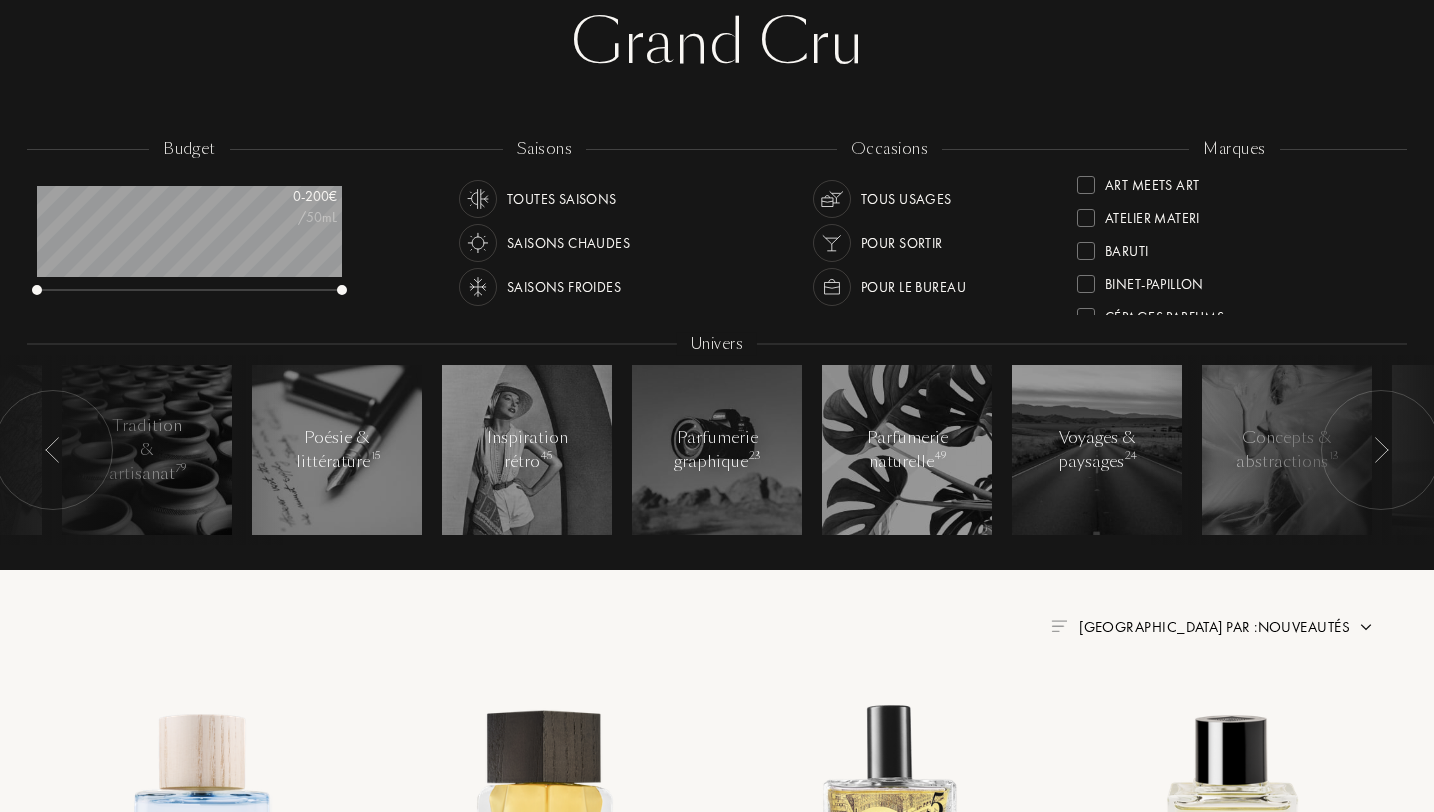 scroll, scrollTop: 49, scrollLeft: 0, axis: vertical 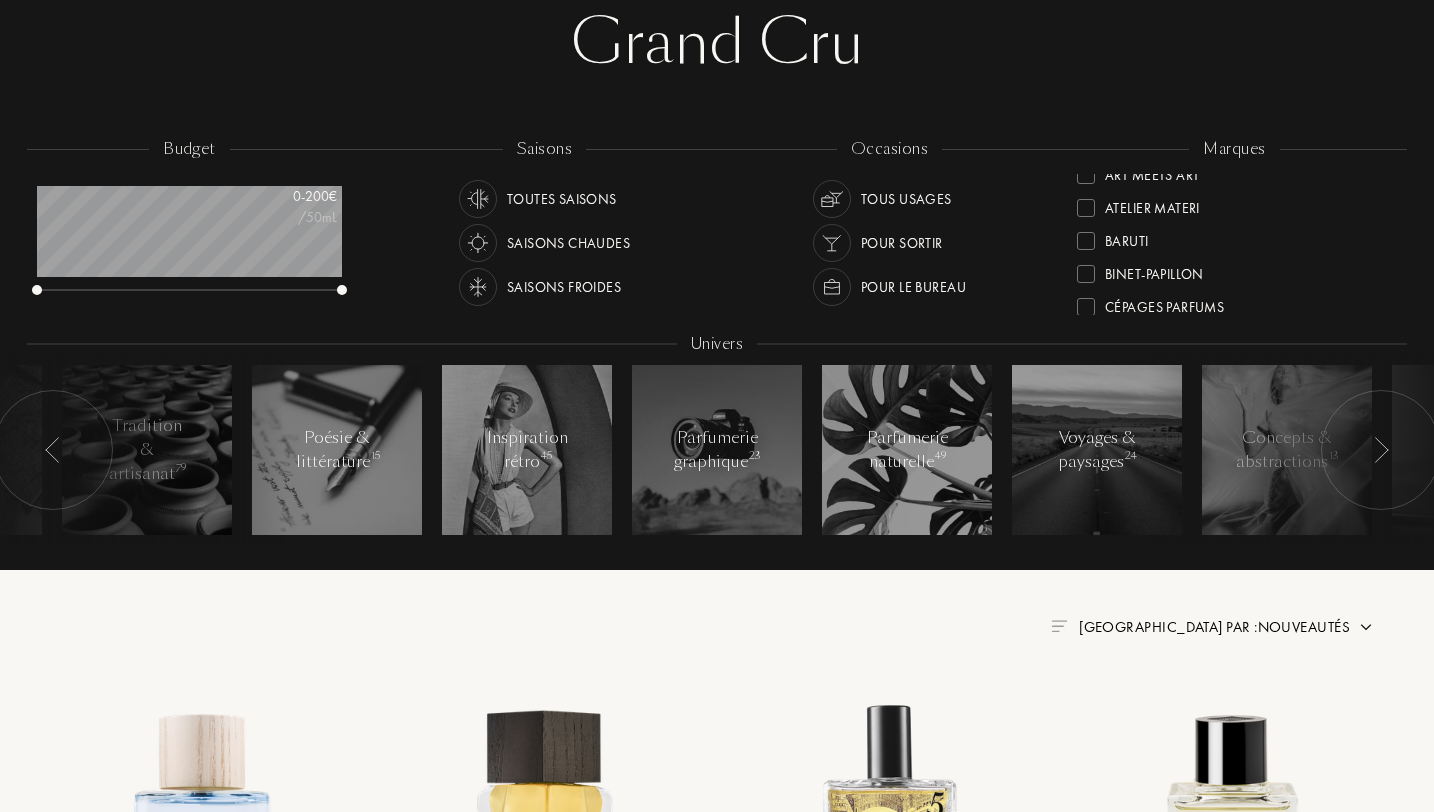 click on "Binet-Papillon" at bounding box center (1154, 270) 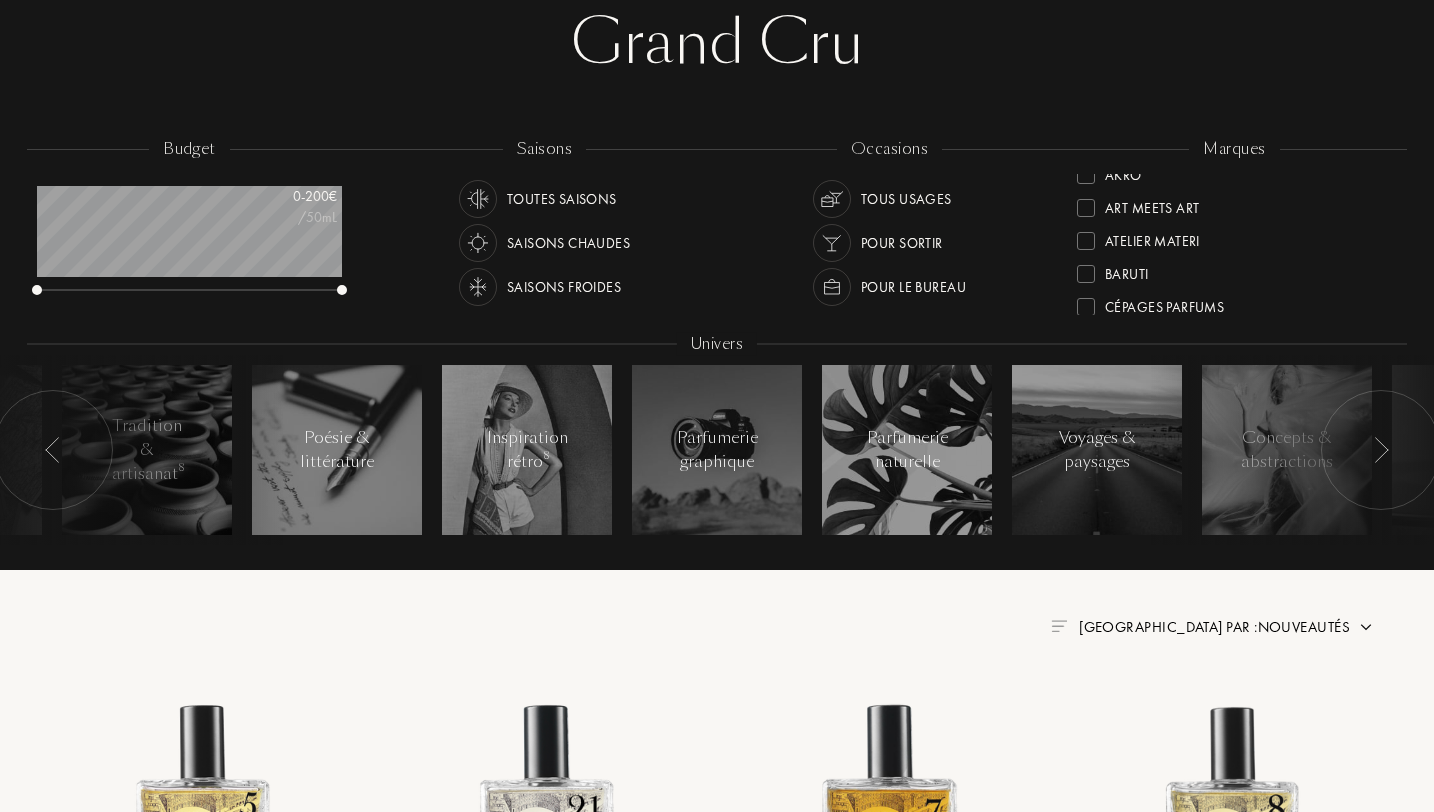 scroll, scrollTop: 0, scrollLeft: 0, axis: both 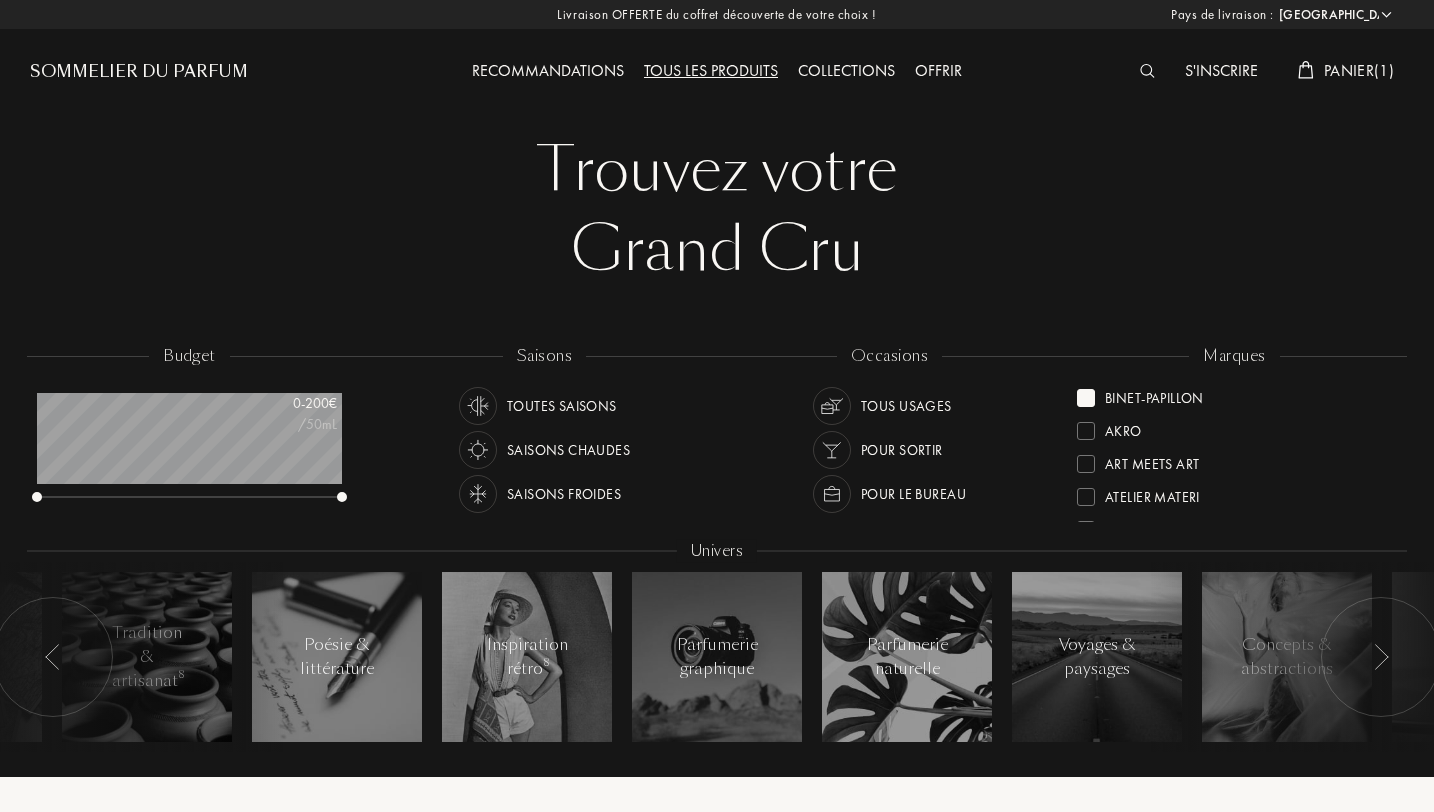 click on "Binet-Papillon" at bounding box center (1154, 394) 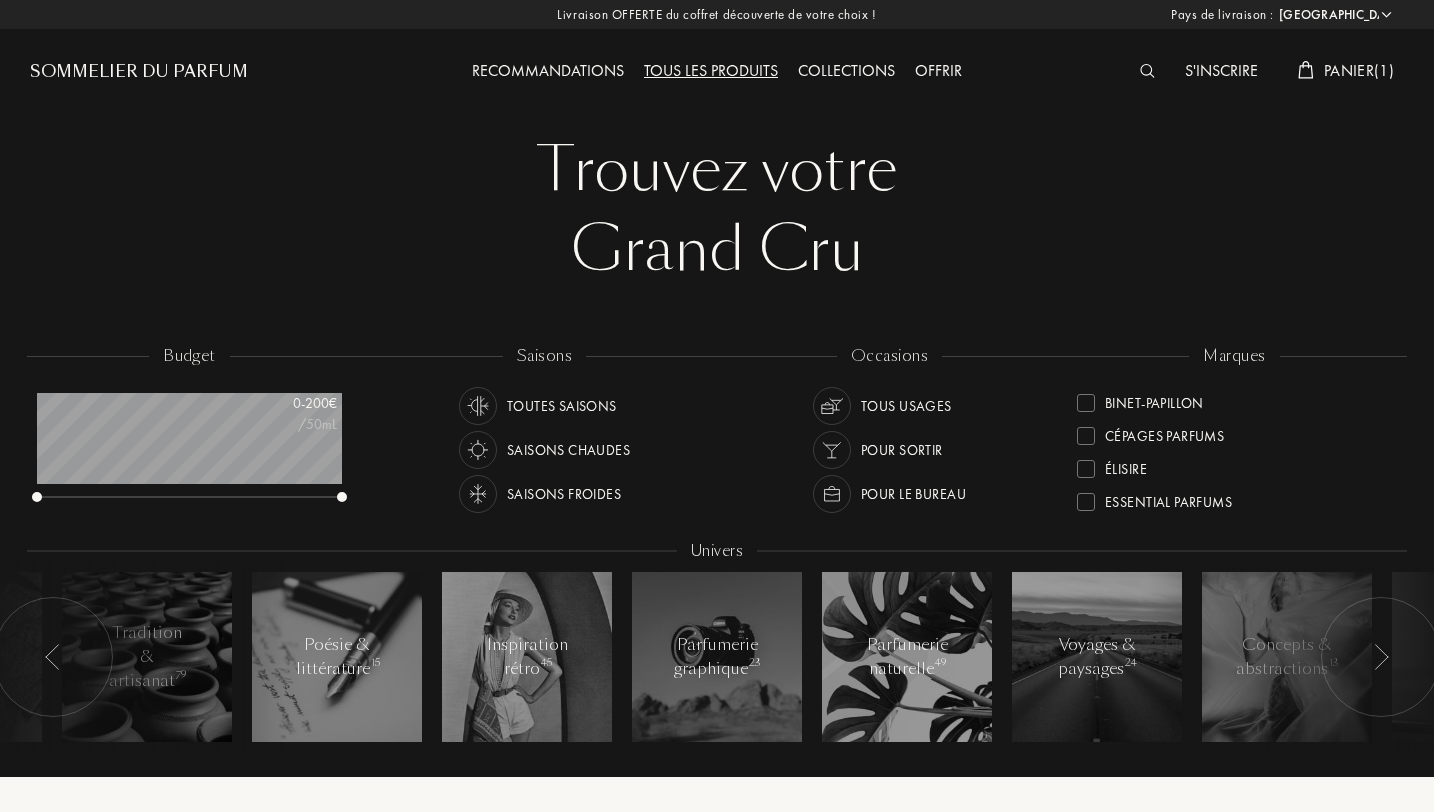 scroll, scrollTop: 122, scrollLeft: 0, axis: vertical 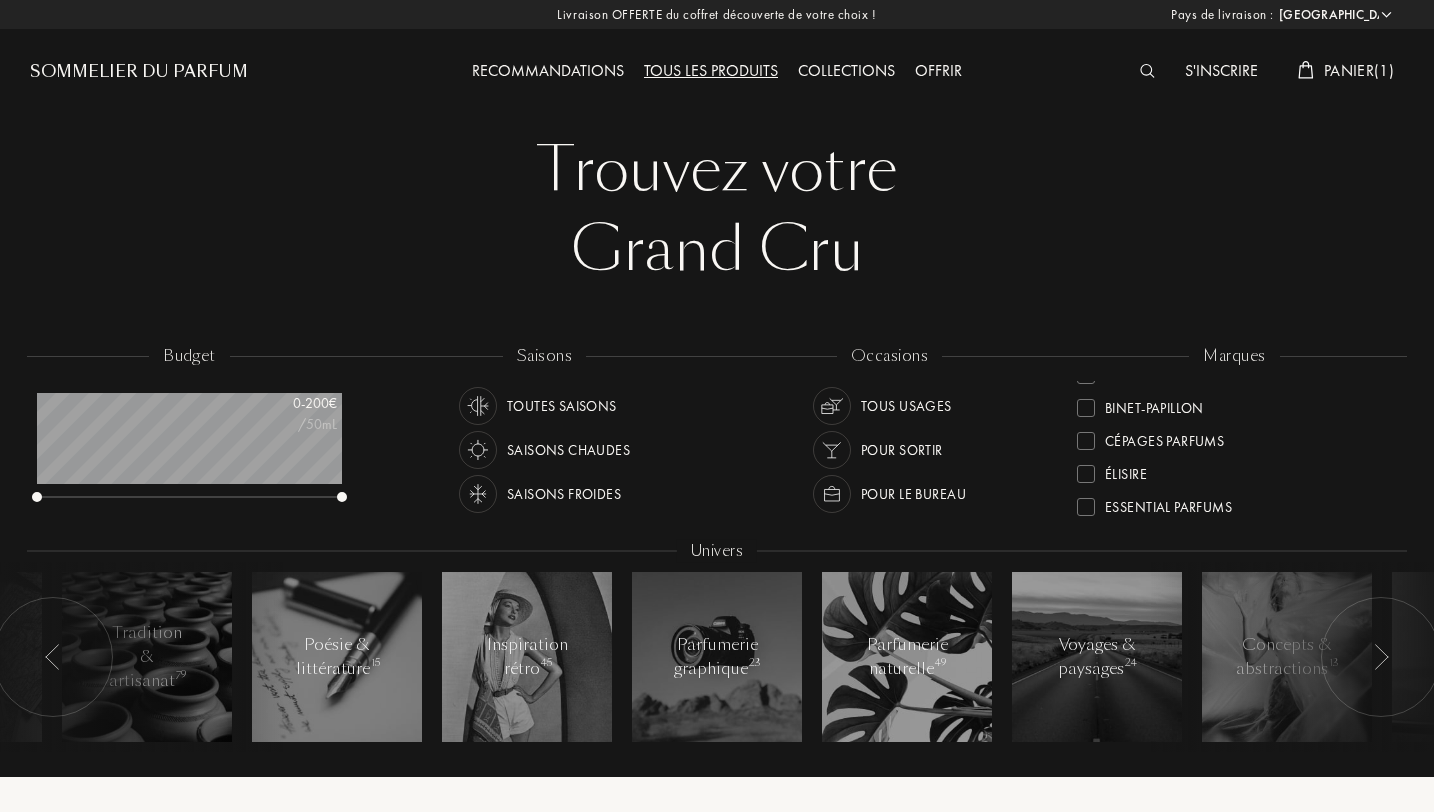 click on "Cépages Parfums" at bounding box center (1164, 437) 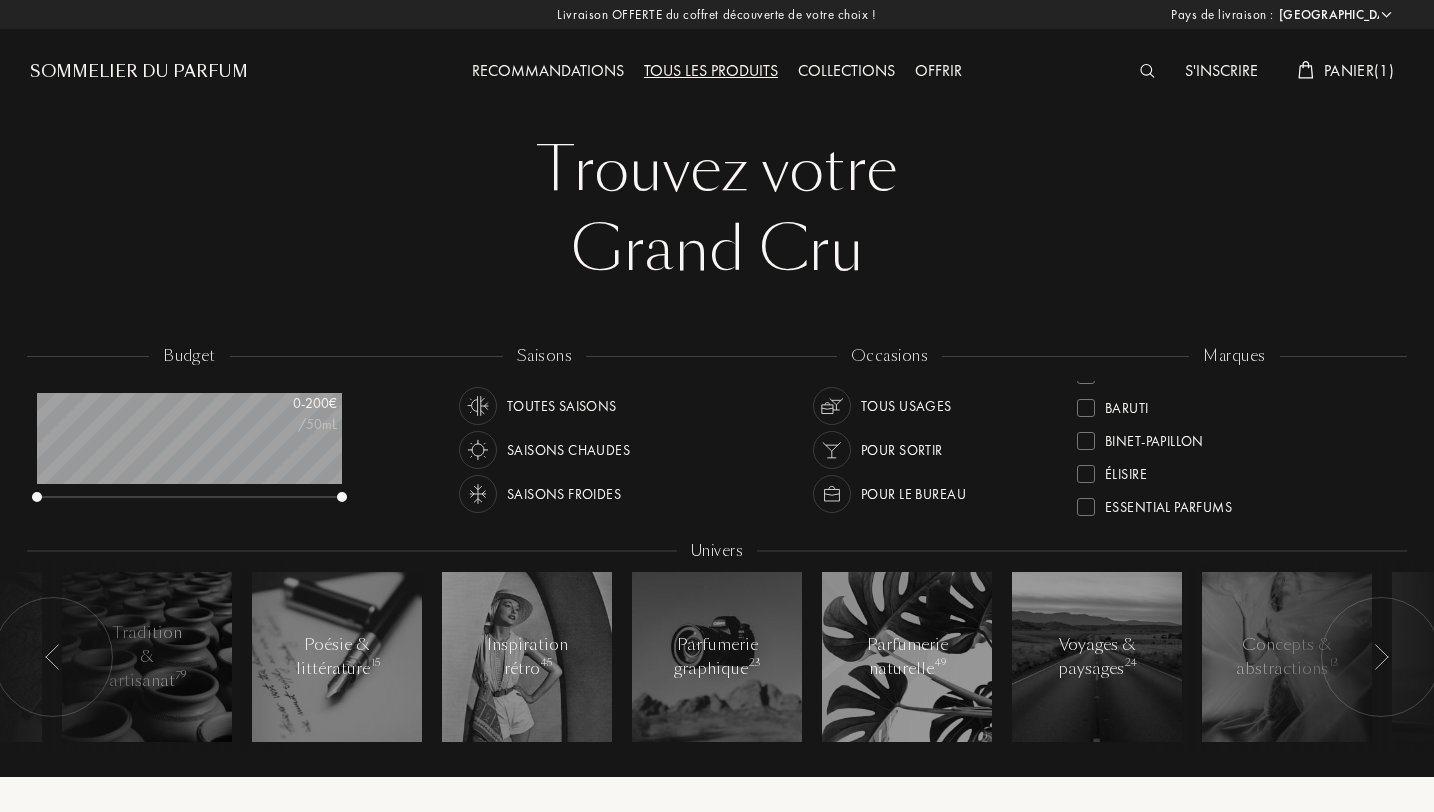 scroll, scrollTop: 0, scrollLeft: 0, axis: both 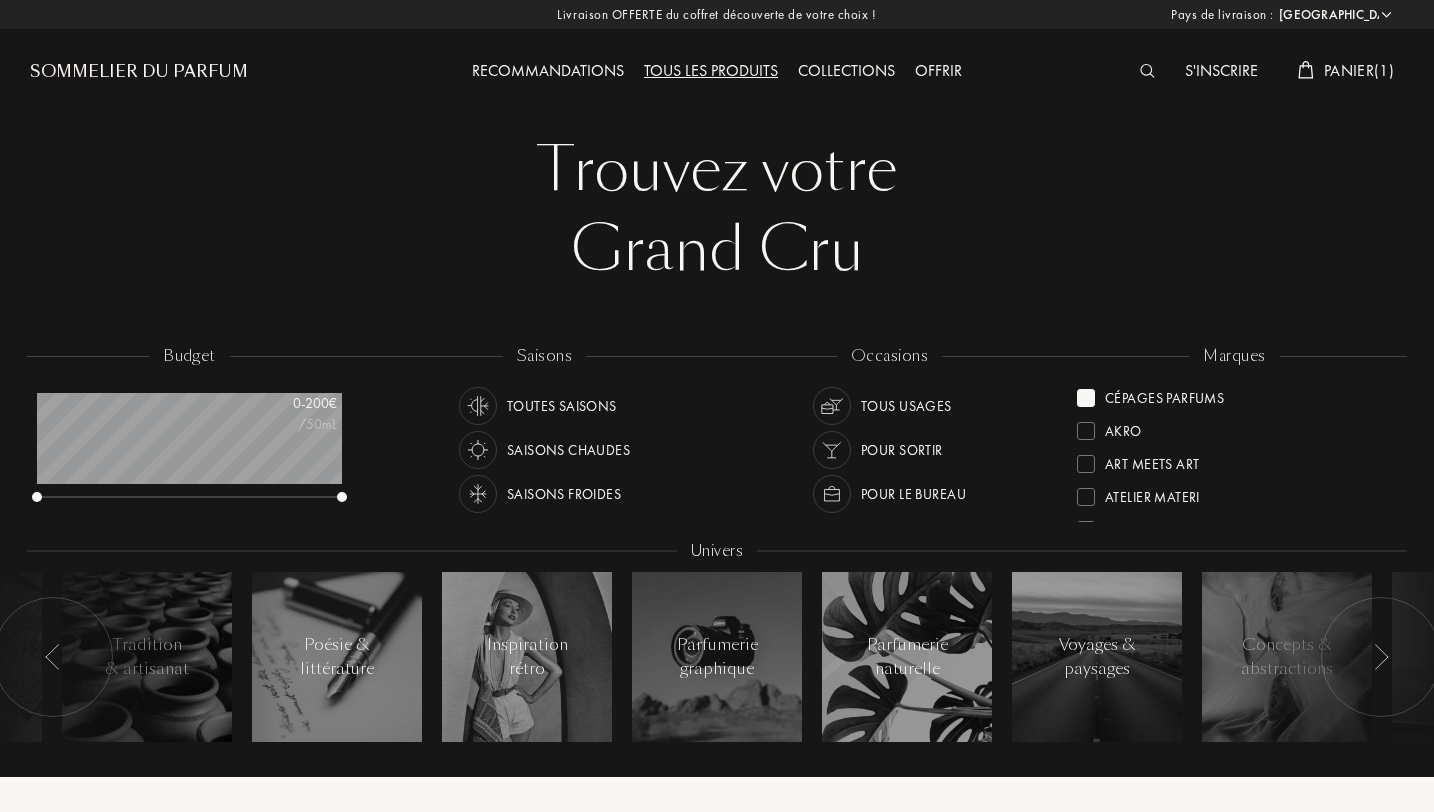 click on "Cépages Parfums" at bounding box center (1164, 394) 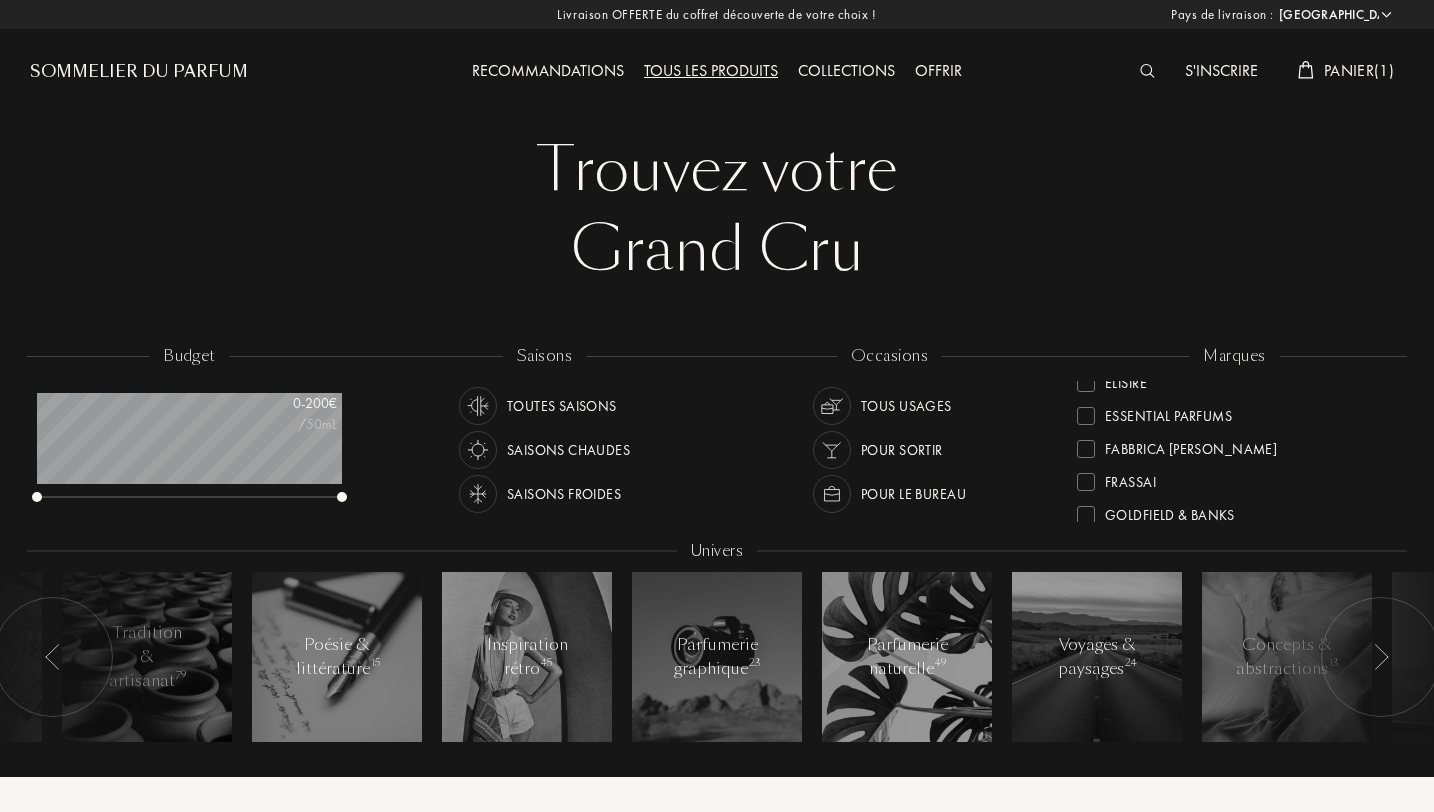 scroll, scrollTop: 216, scrollLeft: 0, axis: vertical 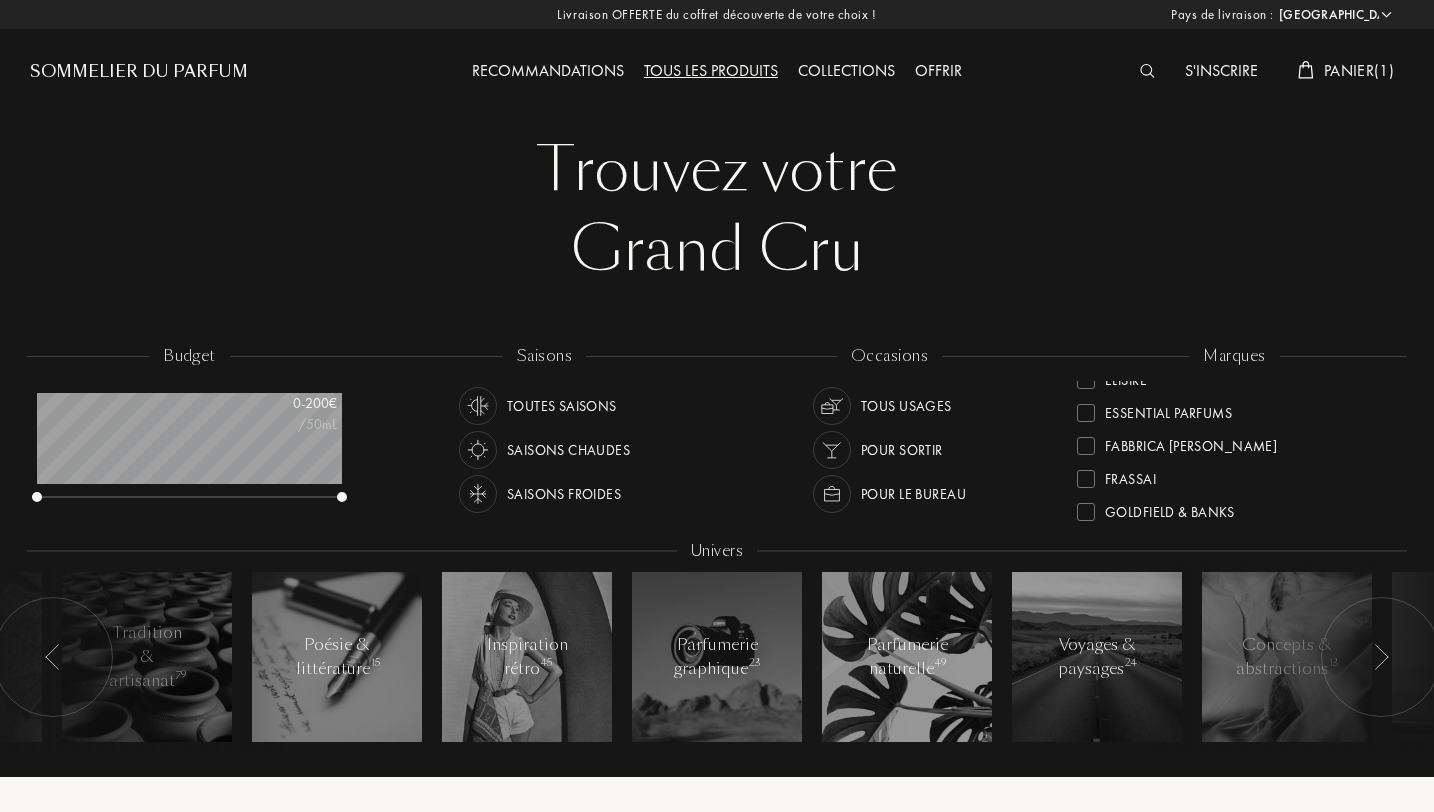 click on "Fabbrica Della Musa" at bounding box center [1191, 442] 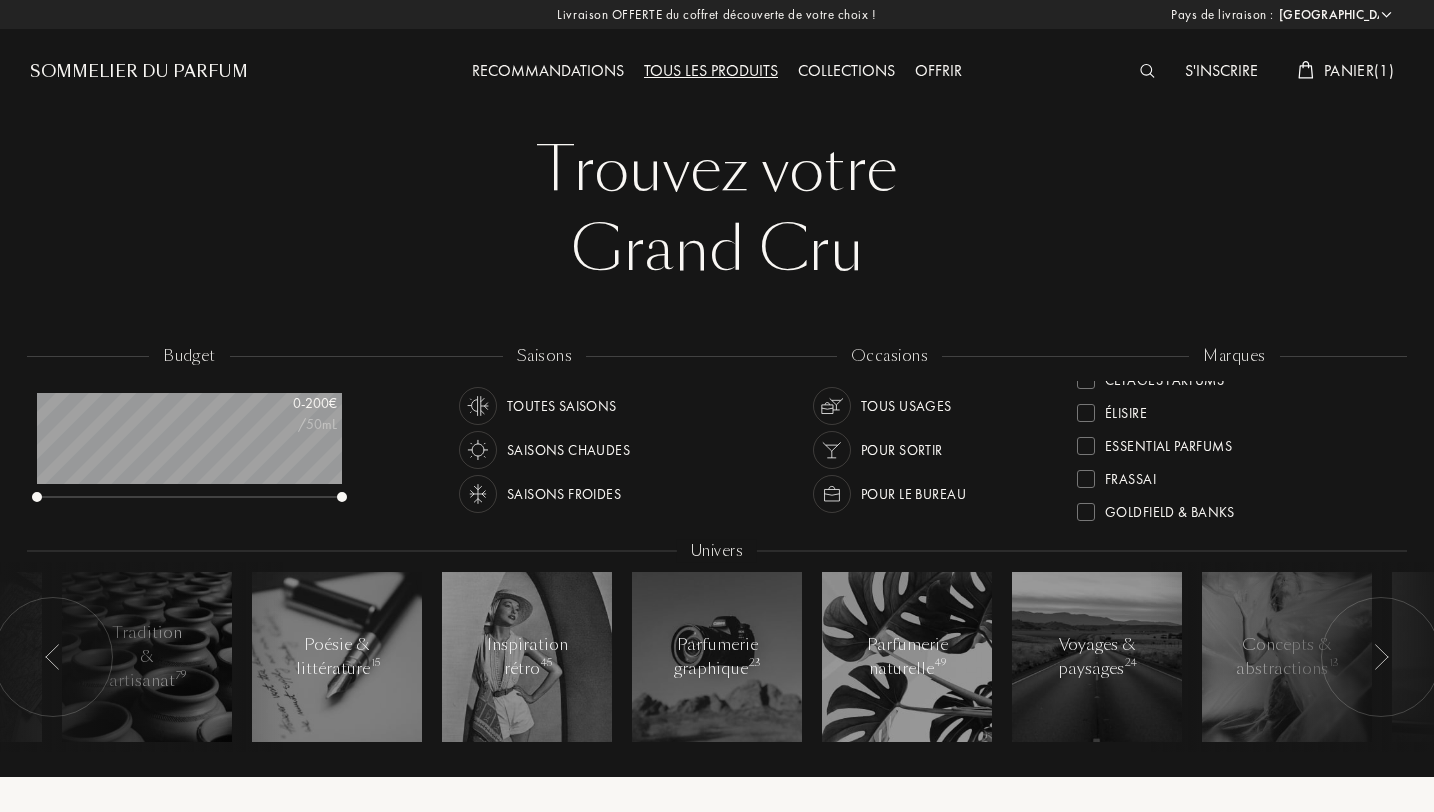 scroll, scrollTop: 0, scrollLeft: 0, axis: both 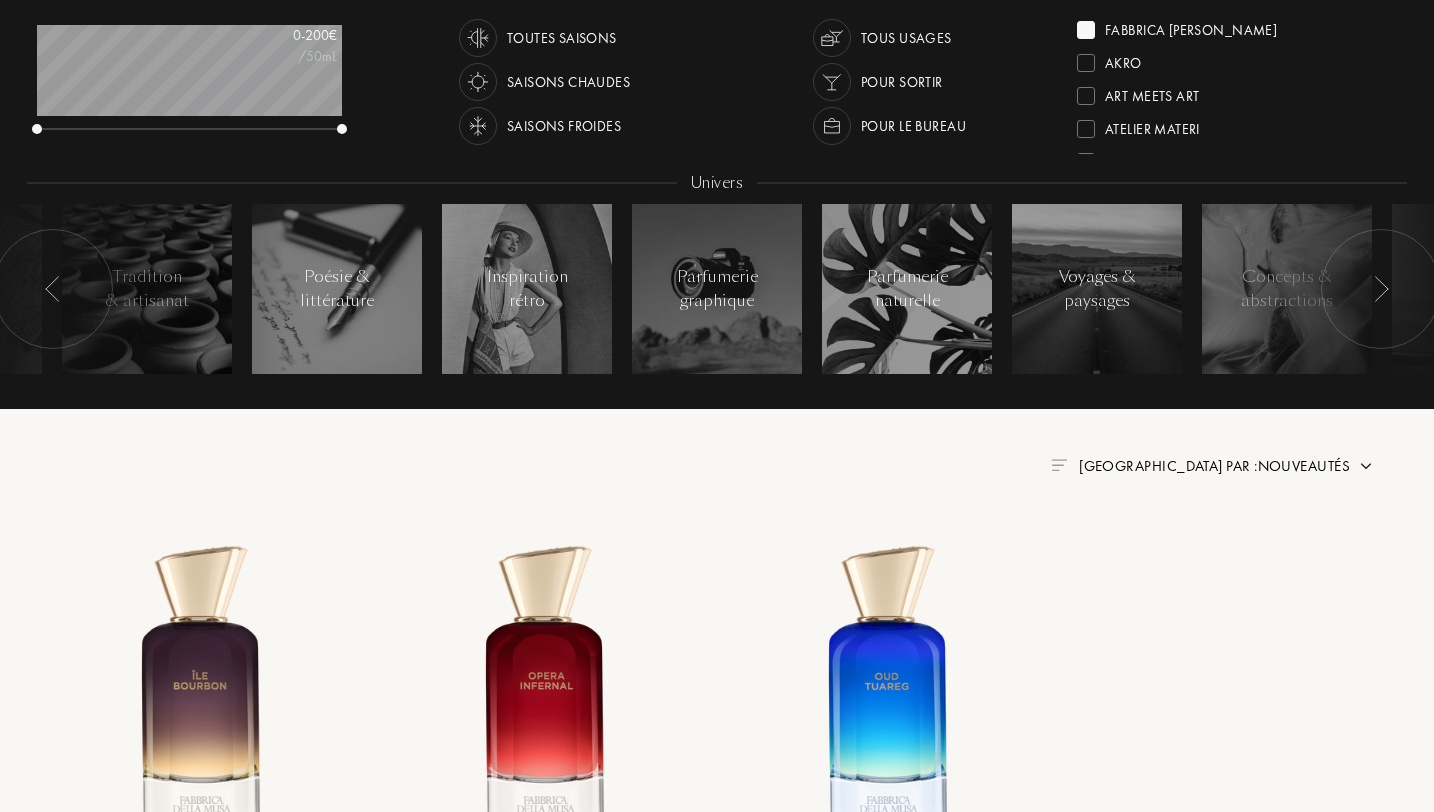 click on "Fabbrica Della Musa" at bounding box center (1191, 26) 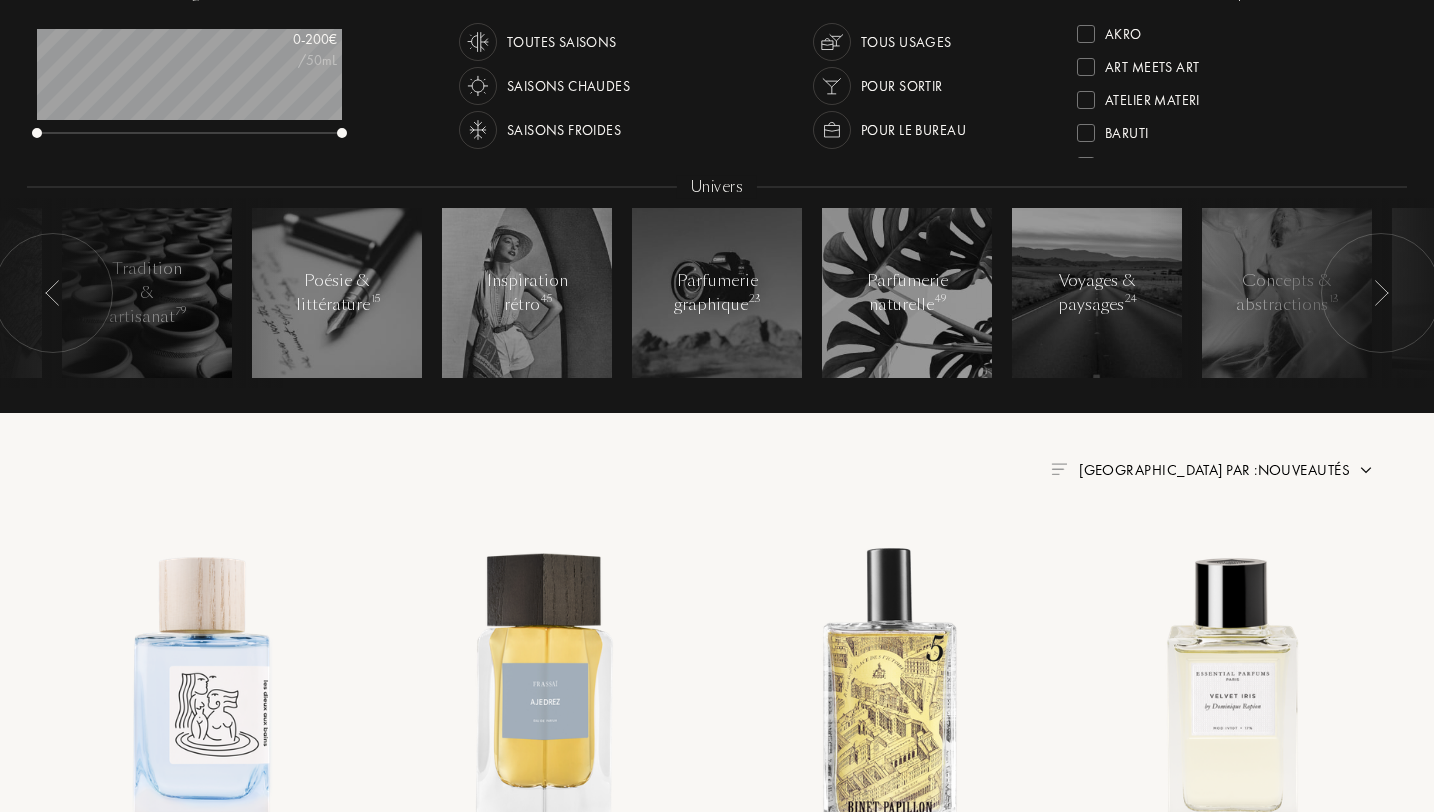 scroll, scrollTop: 339, scrollLeft: 0, axis: vertical 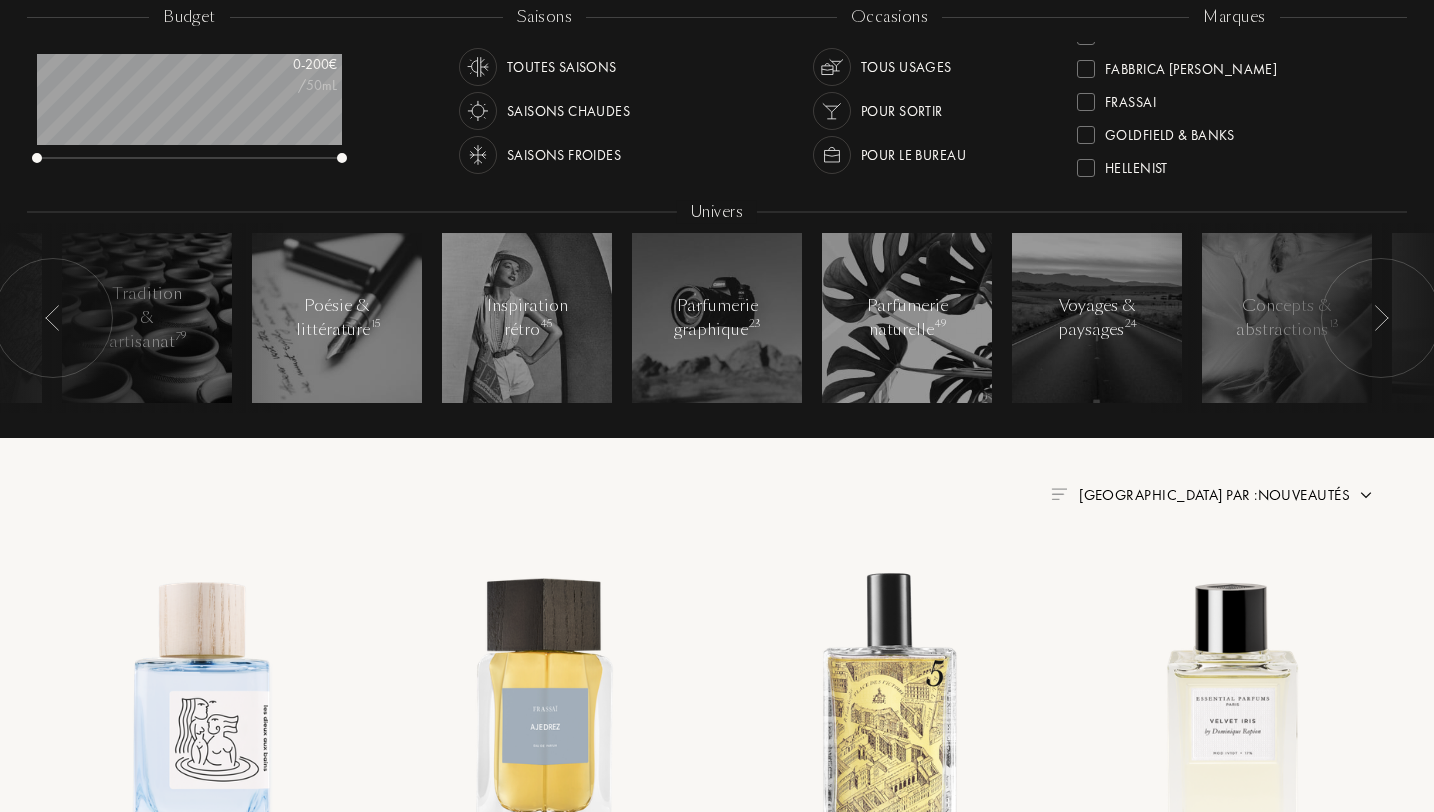click on "Frassai" at bounding box center (1130, 98) 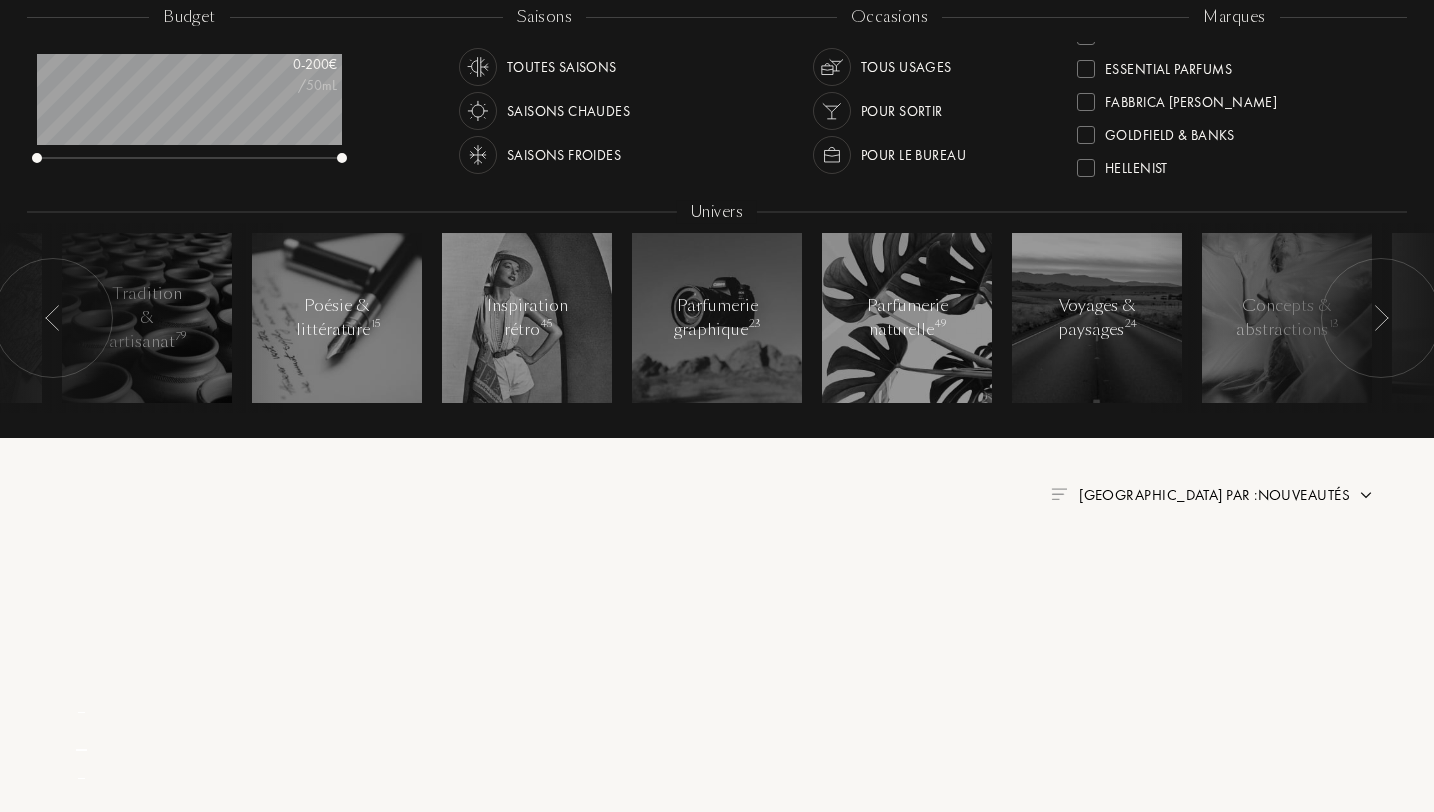 scroll, scrollTop: 0, scrollLeft: 0, axis: both 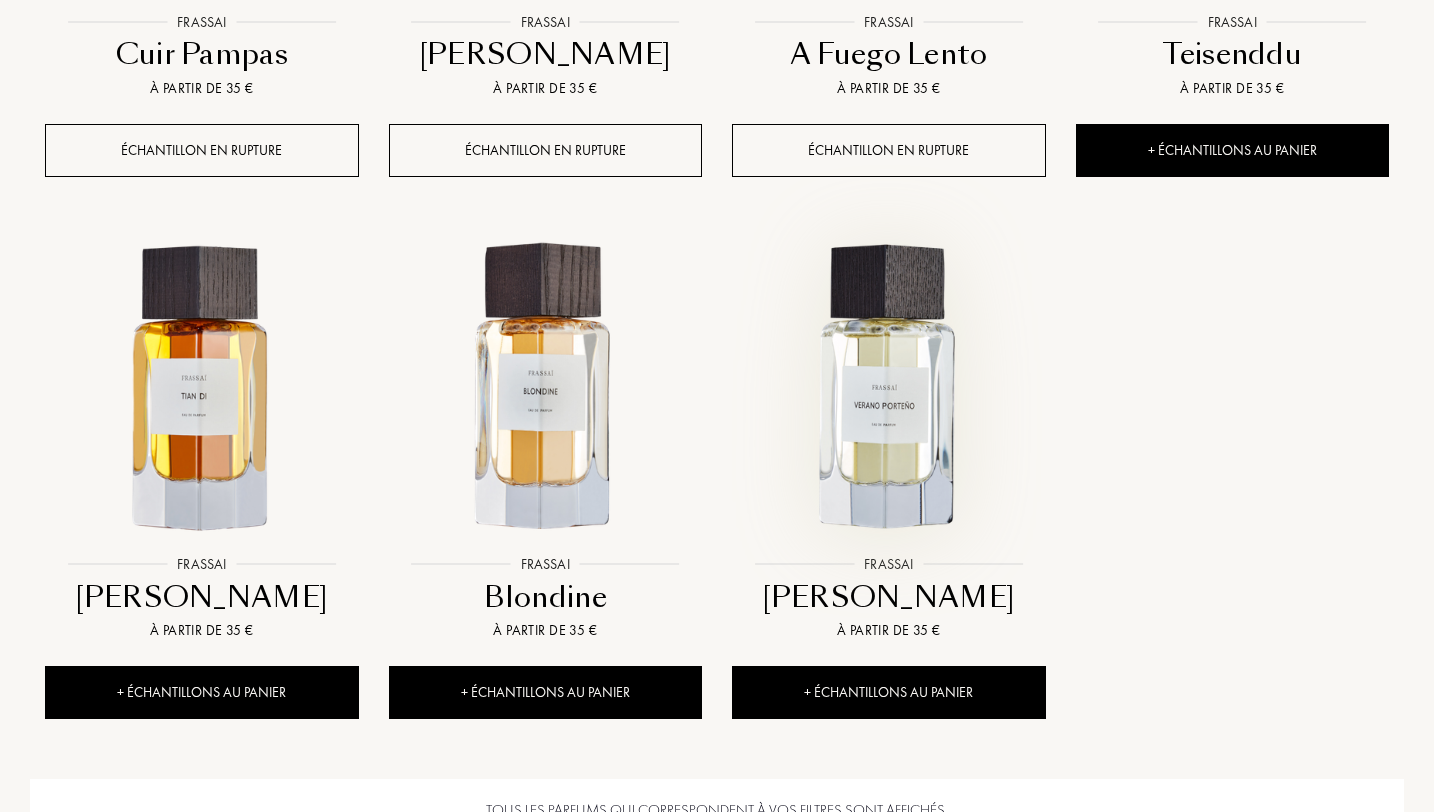 click at bounding box center (888, 388) 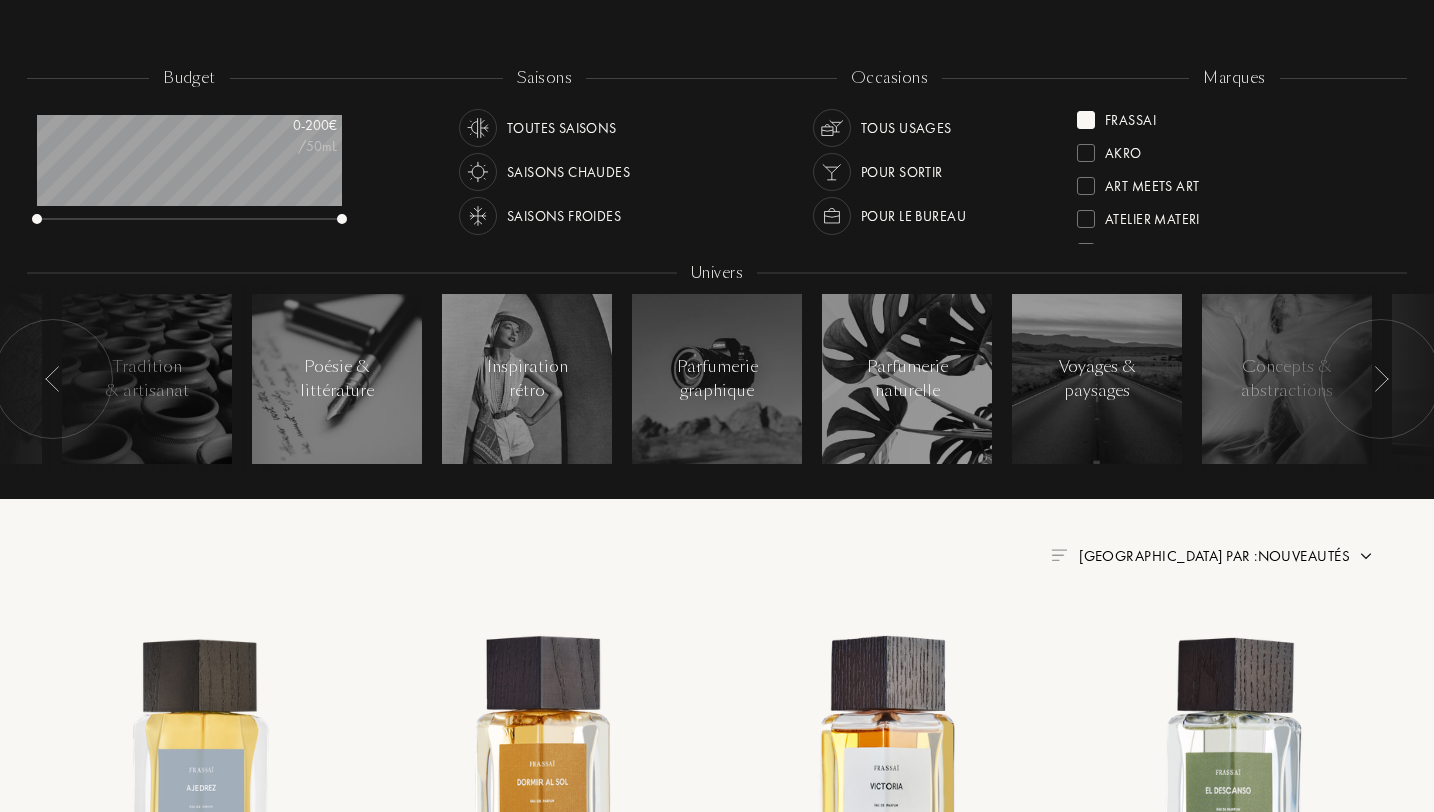 scroll, scrollTop: 0, scrollLeft: 0, axis: both 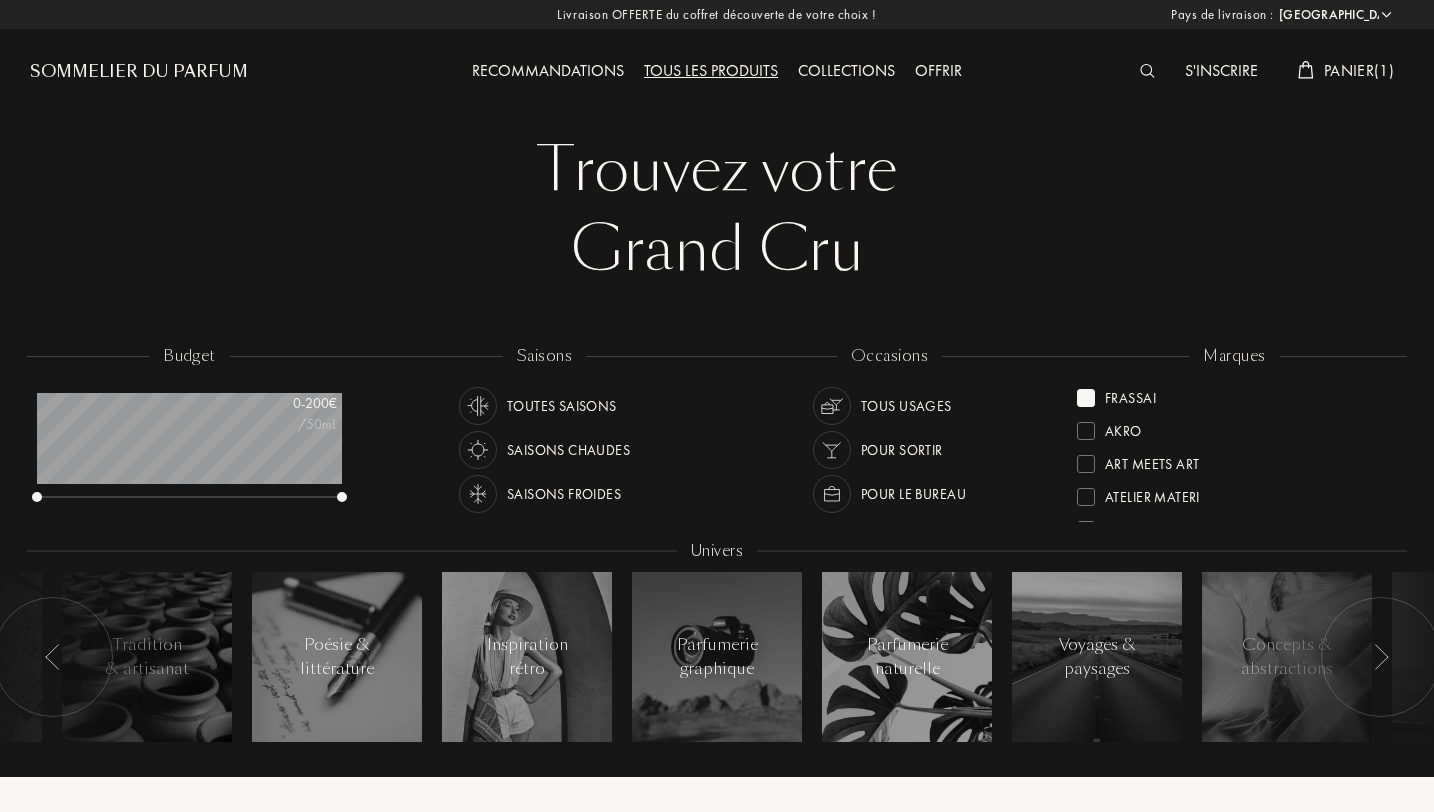 click on "Frassai" at bounding box center [1130, 394] 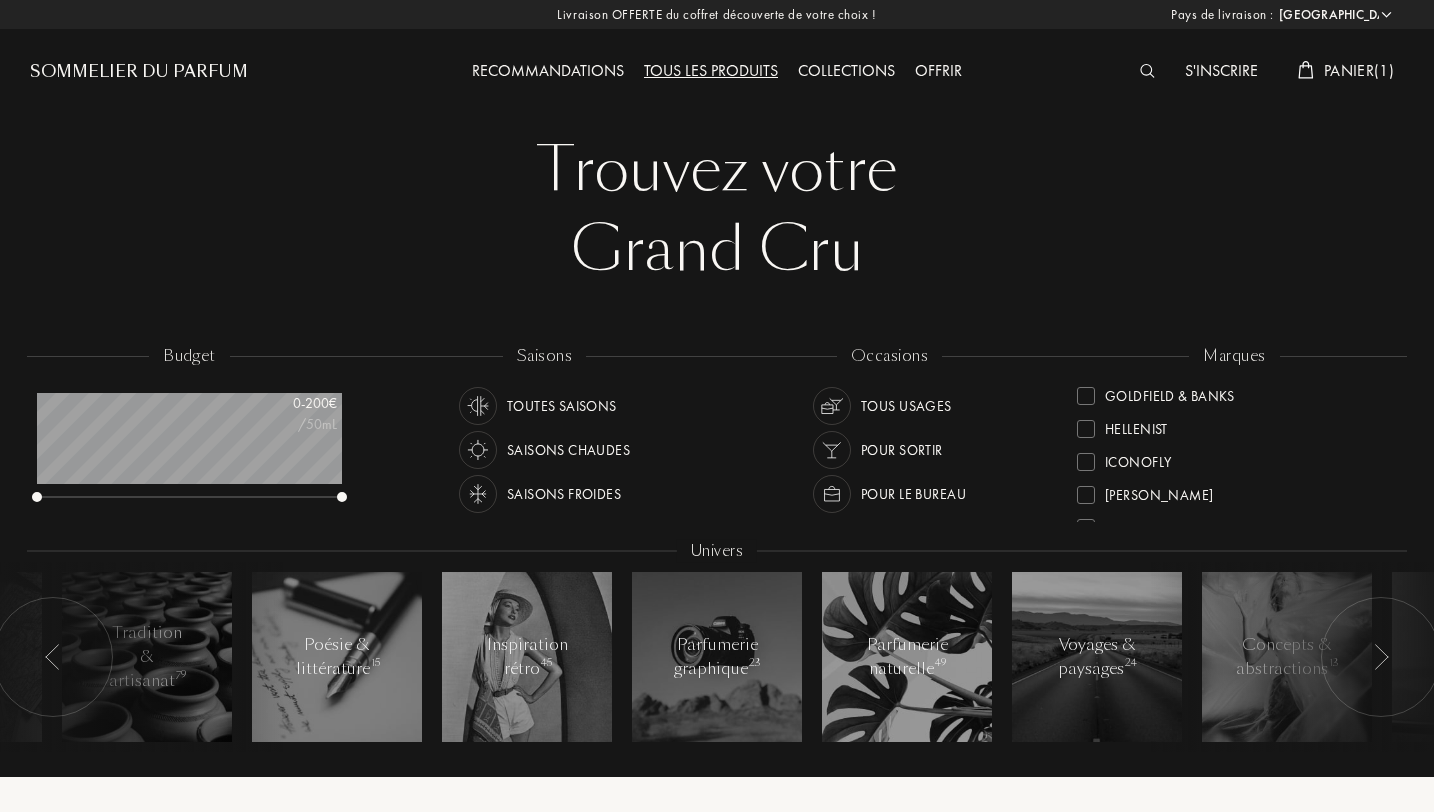 scroll, scrollTop: 333, scrollLeft: 0, axis: vertical 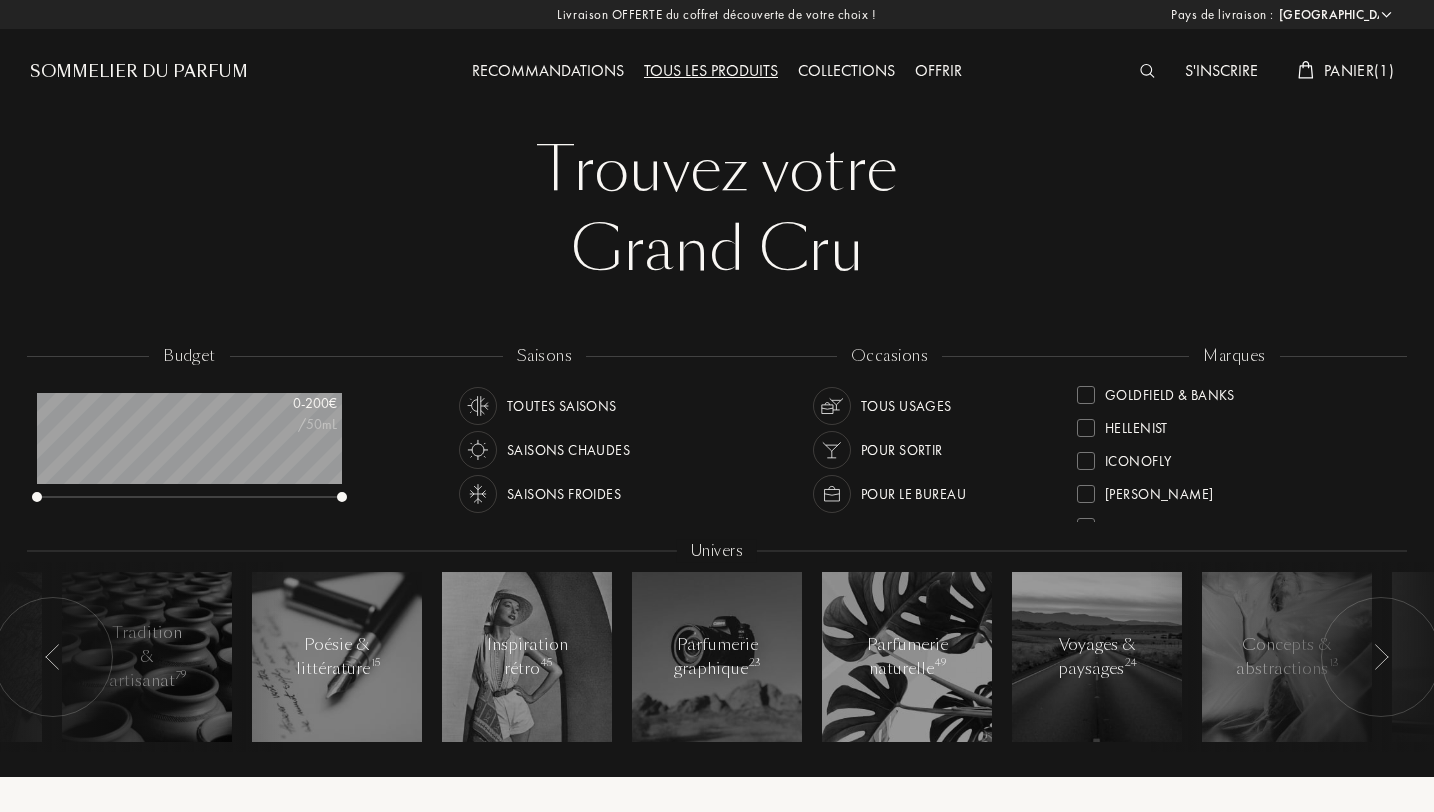 click on "Hellenist" at bounding box center (1136, 424) 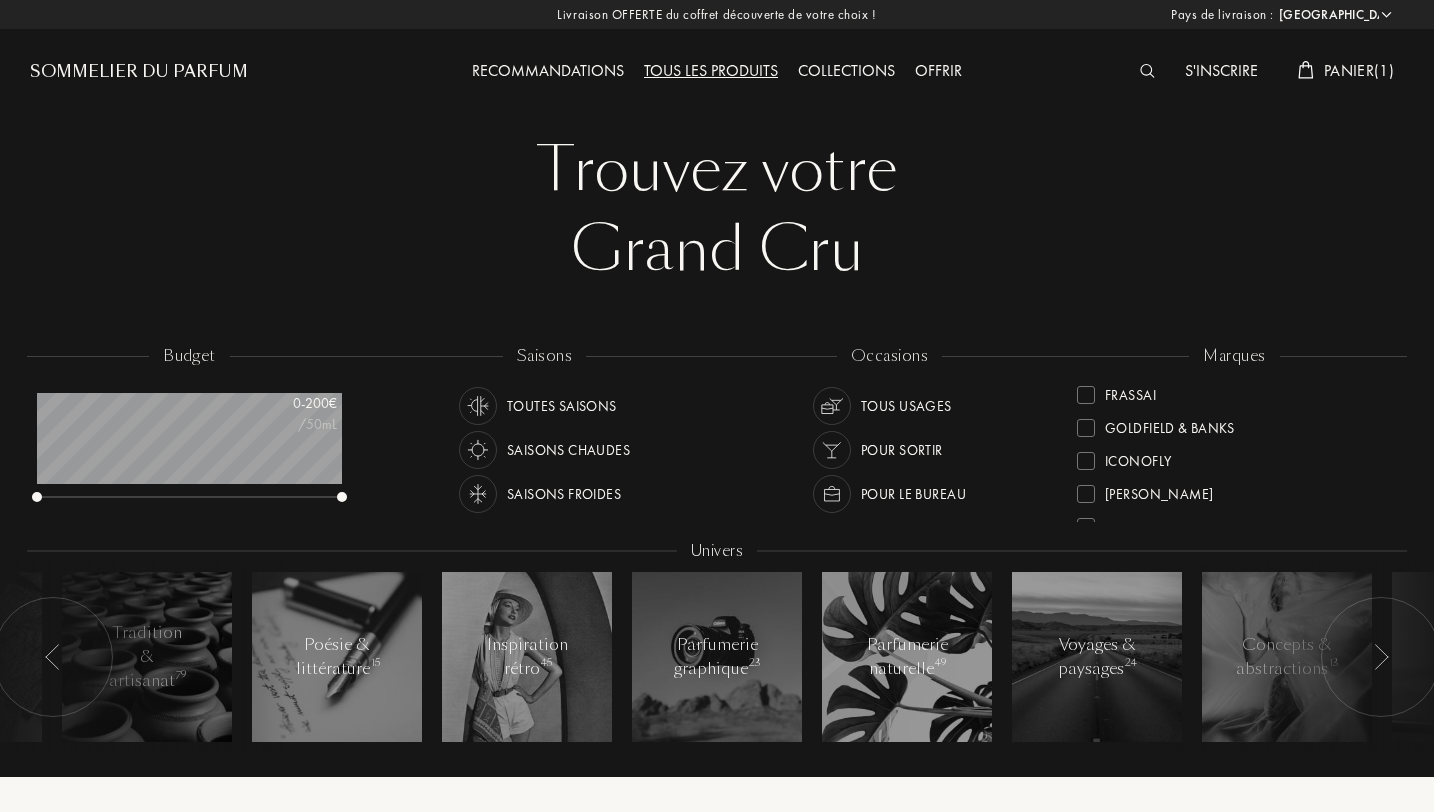 scroll, scrollTop: 0, scrollLeft: 0, axis: both 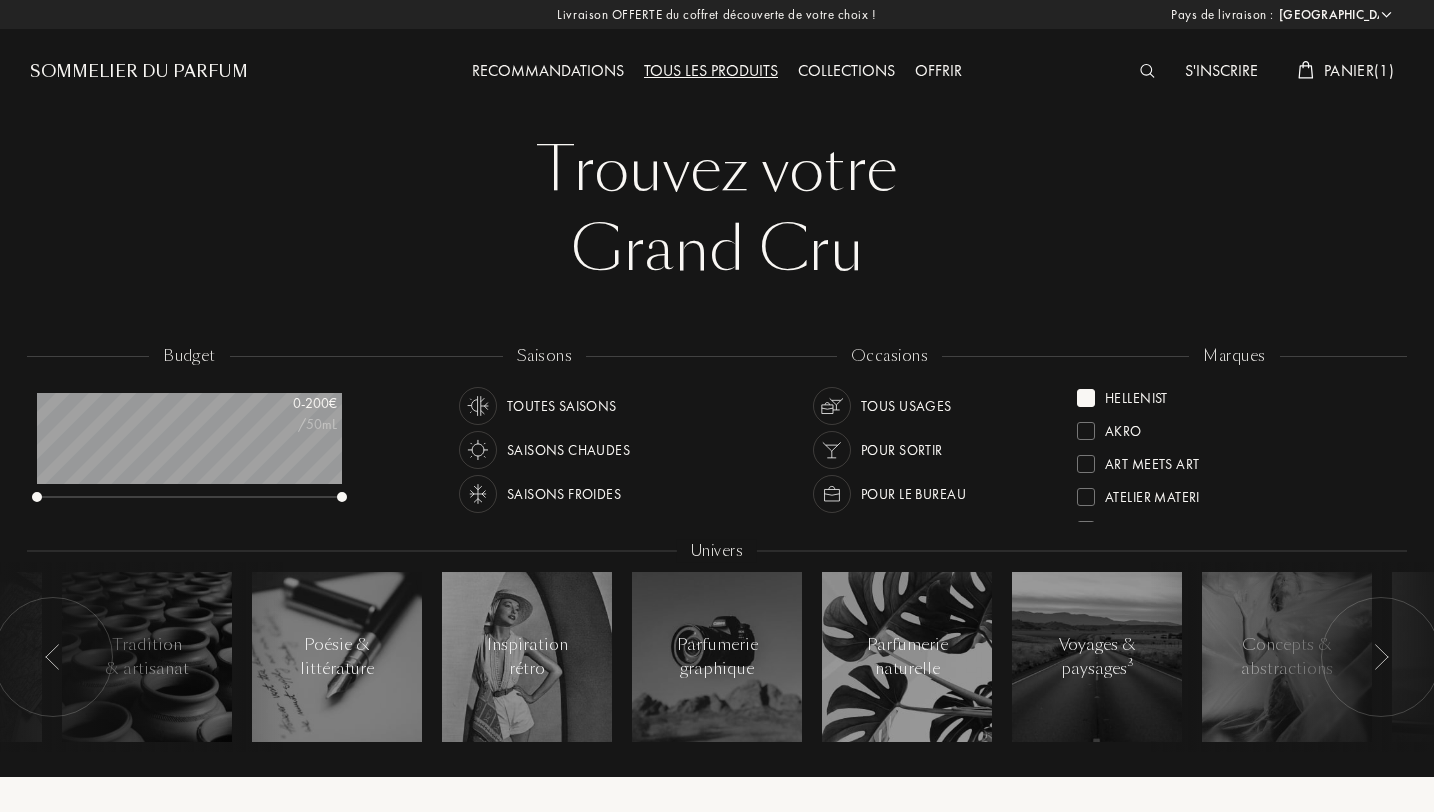 click on "Hellenist" at bounding box center (1136, 394) 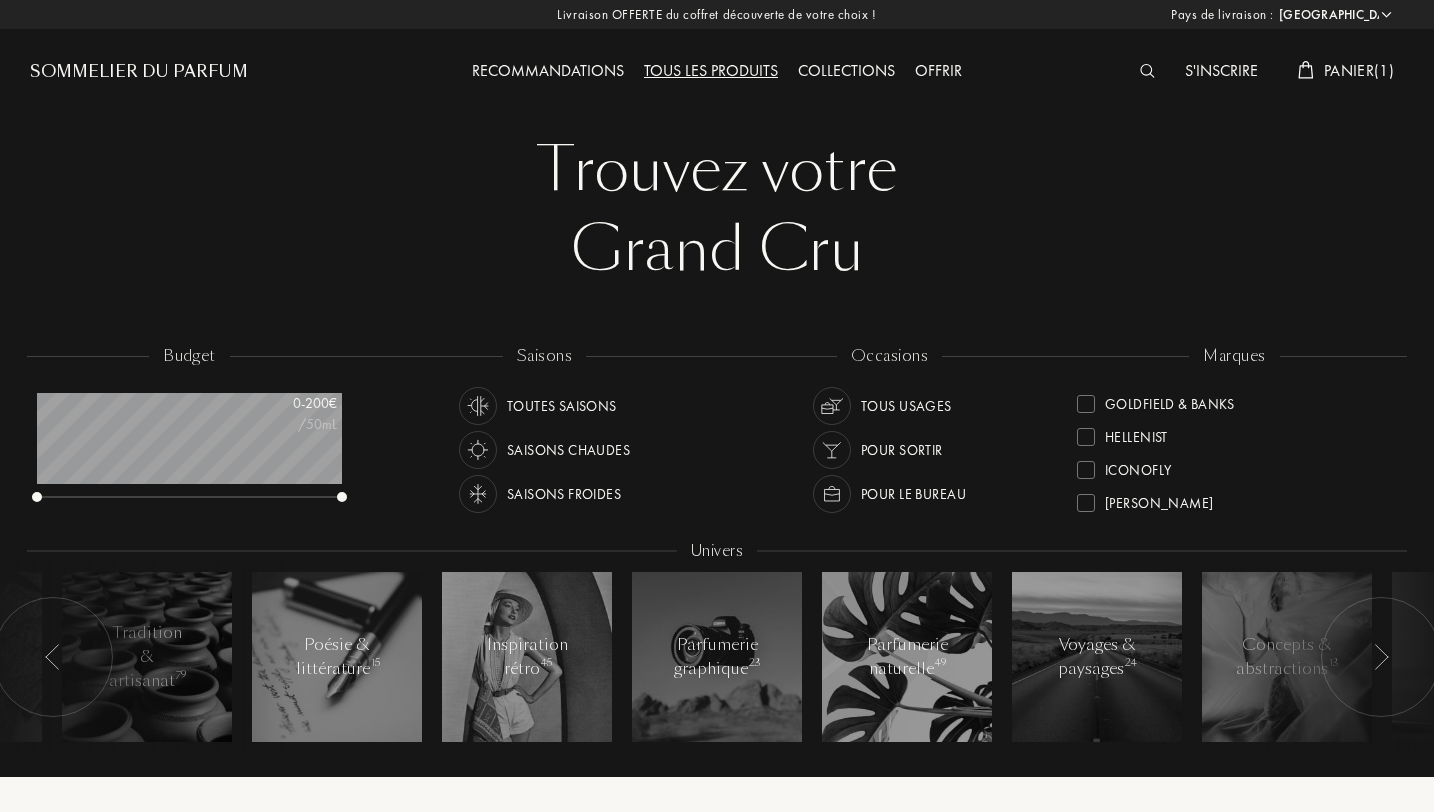 scroll, scrollTop: 332, scrollLeft: 0, axis: vertical 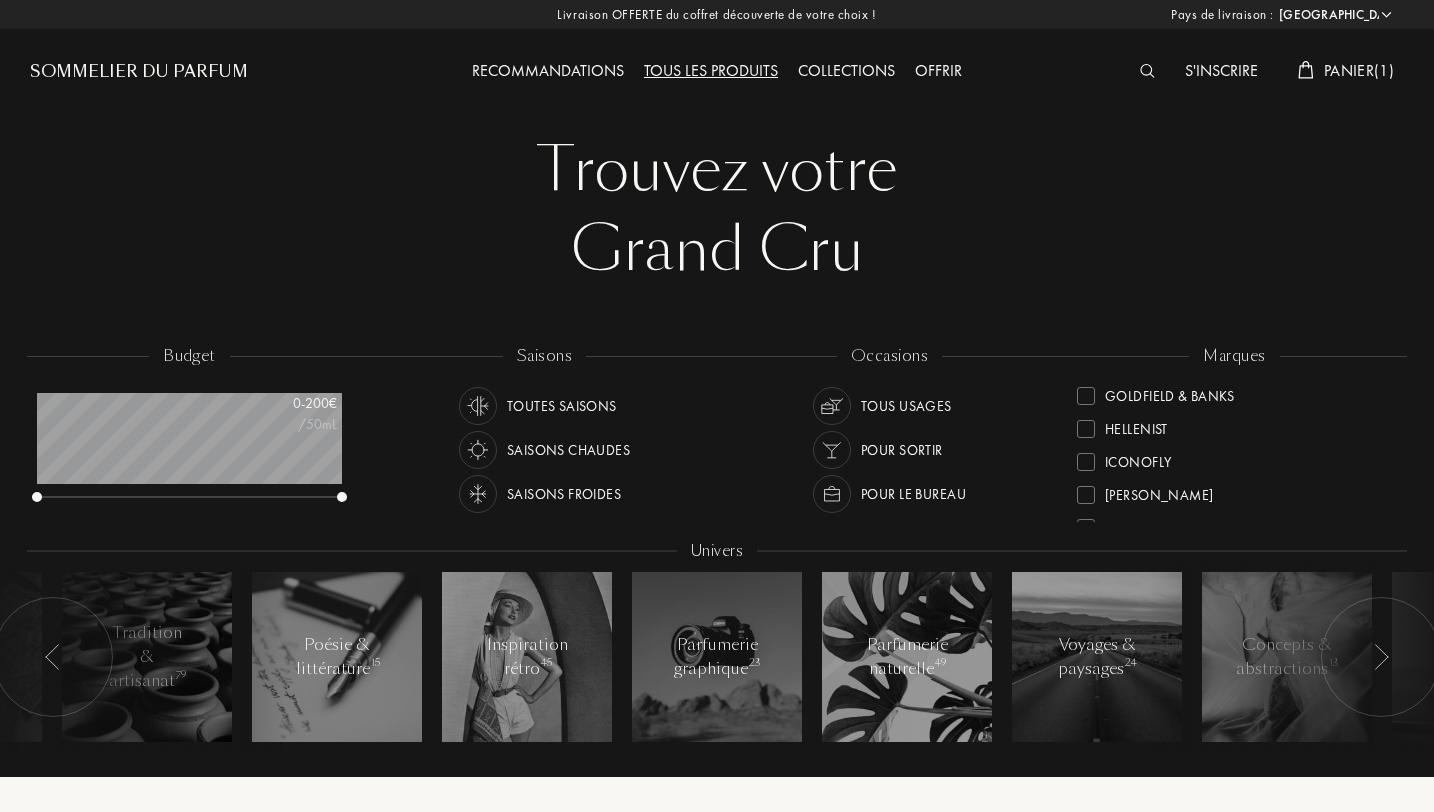 click on "ICONOFLY" at bounding box center [1138, 458] 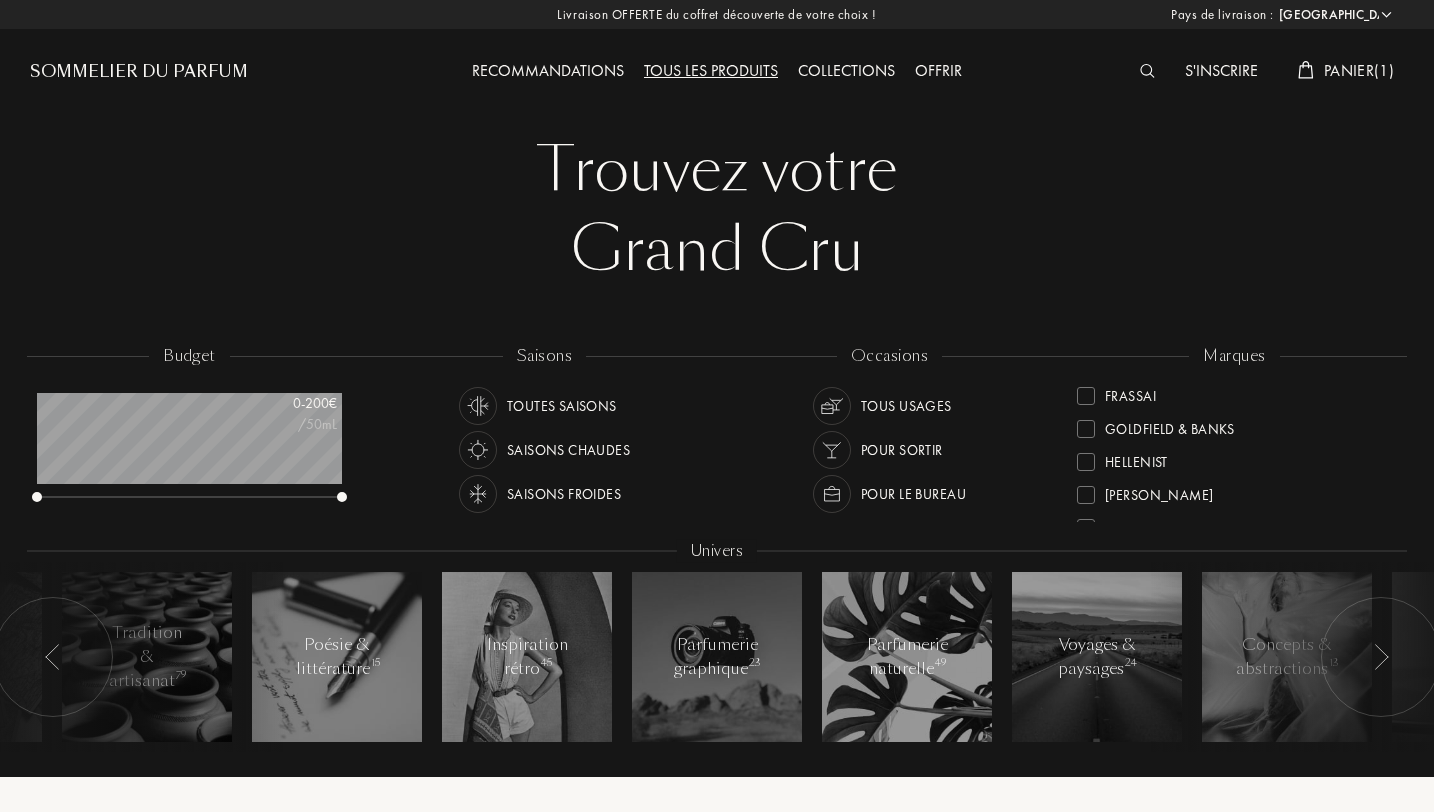 scroll, scrollTop: 0, scrollLeft: 0, axis: both 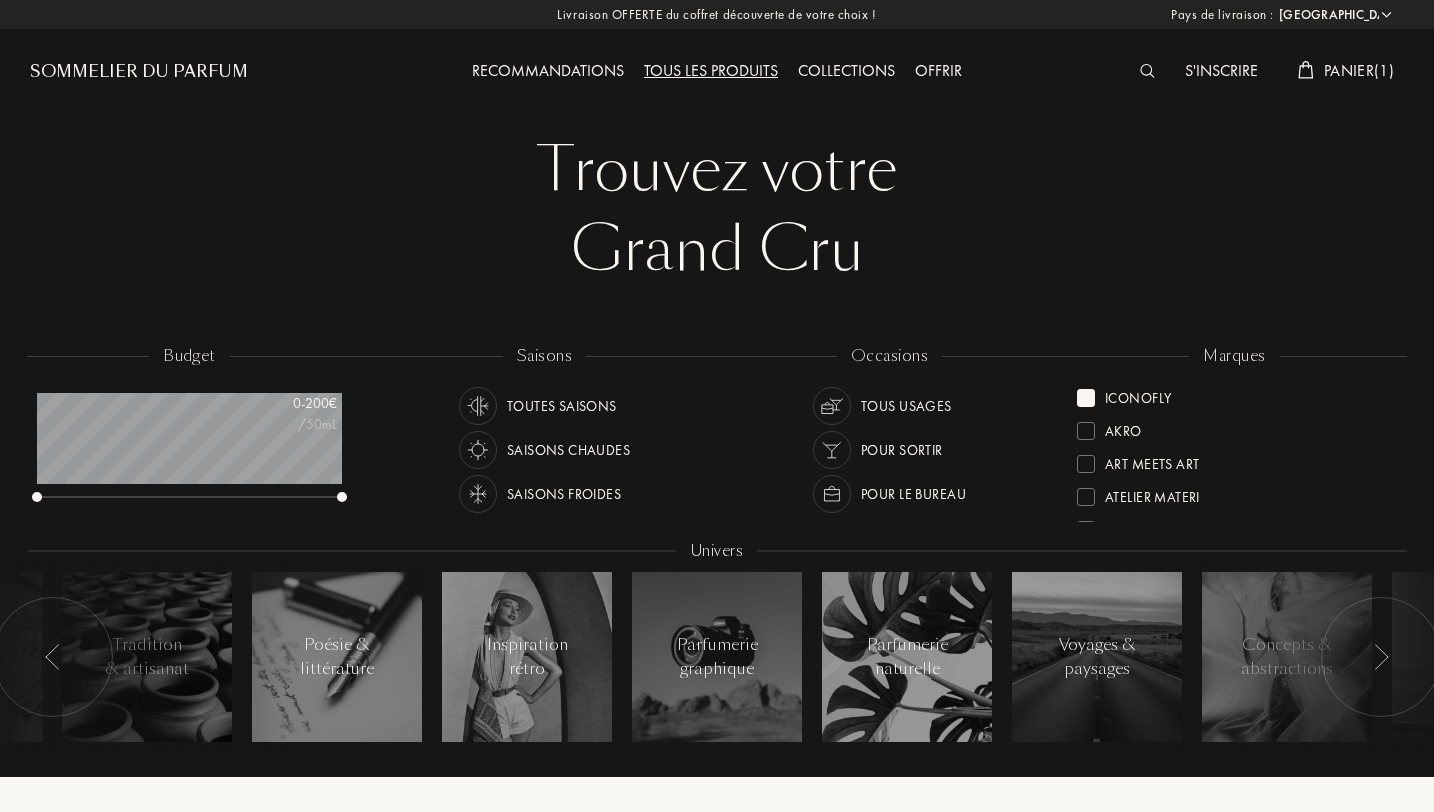 click on "ICONOFLY" at bounding box center [1138, 394] 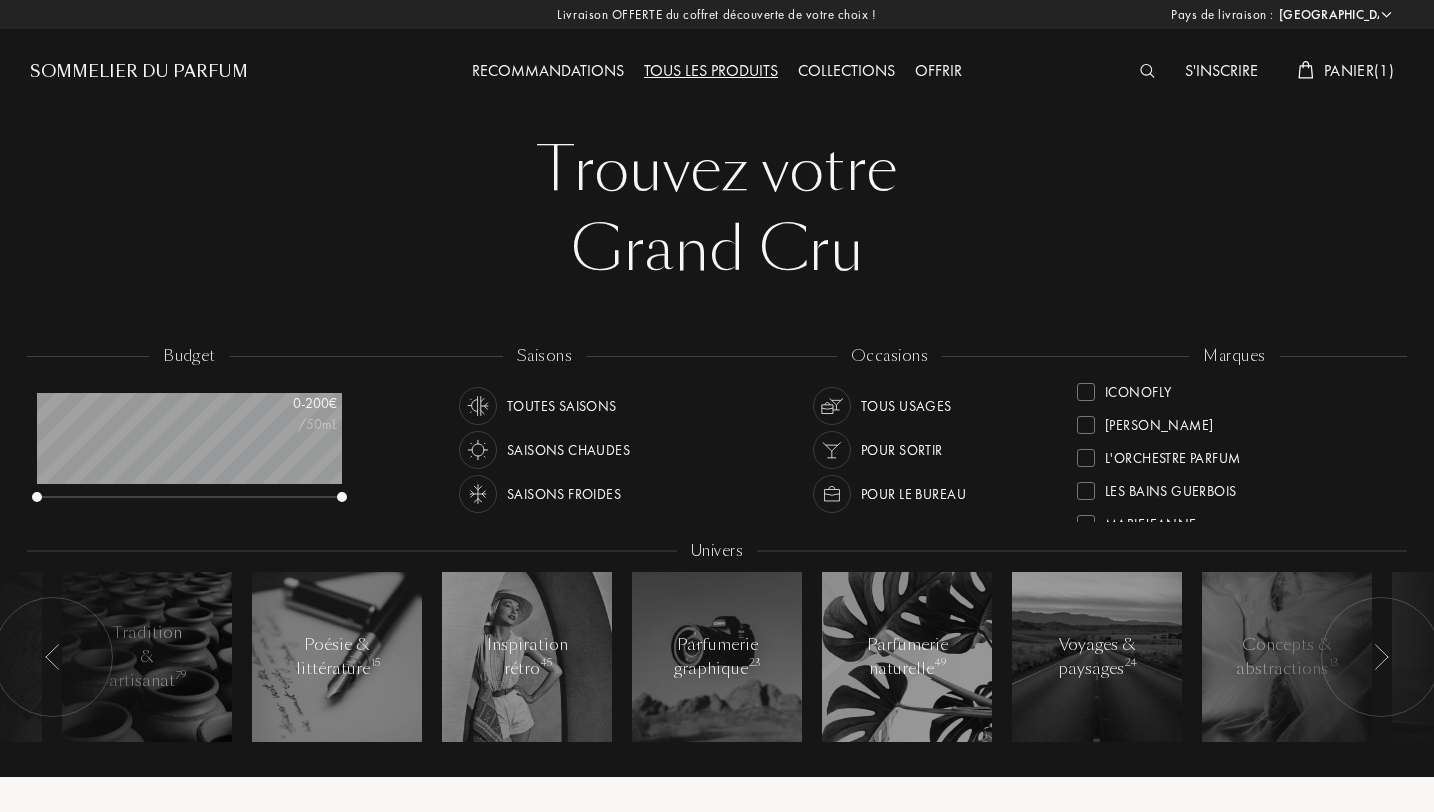 scroll, scrollTop: 403, scrollLeft: 0, axis: vertical 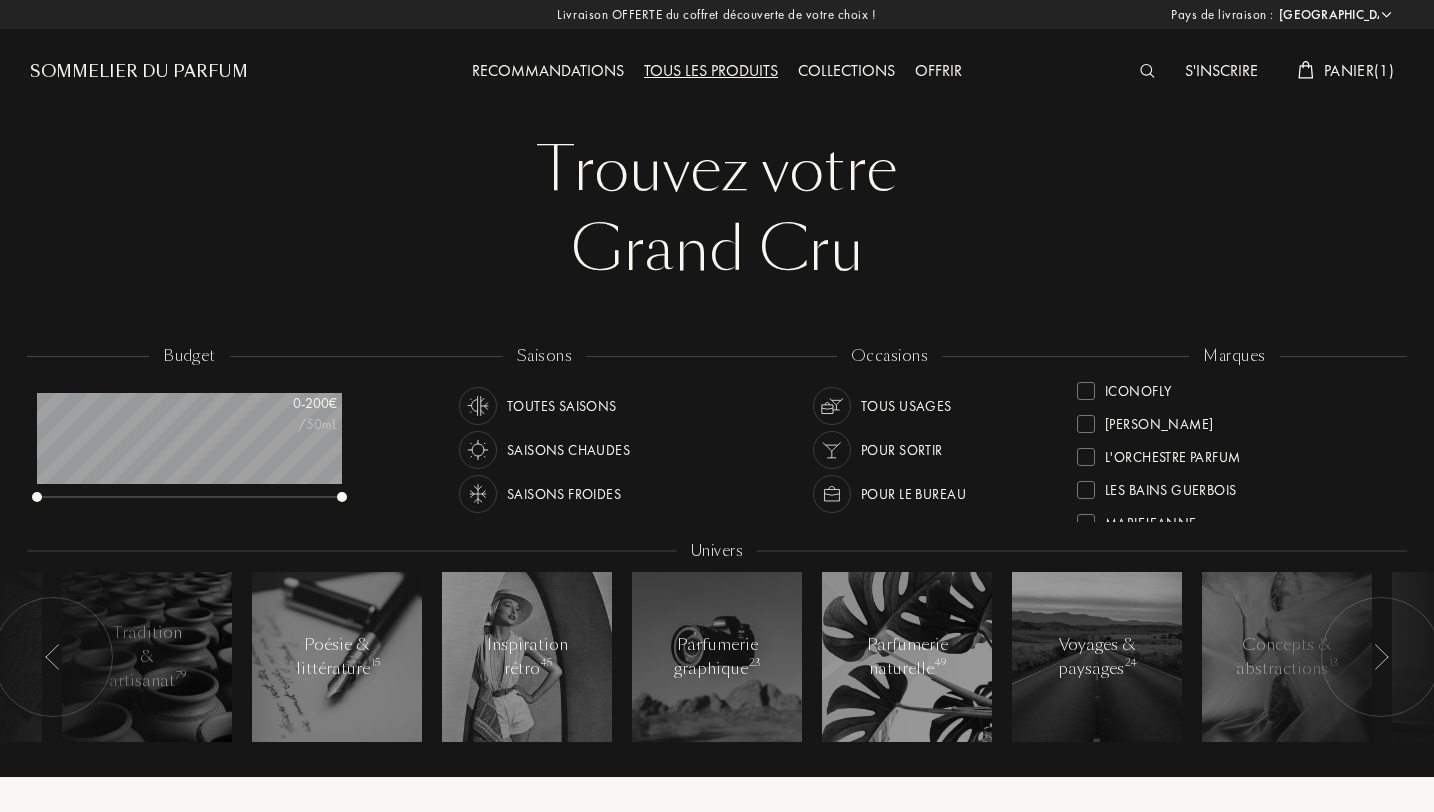 click on "Jacques Fath" at bounding box center [1159, 420] 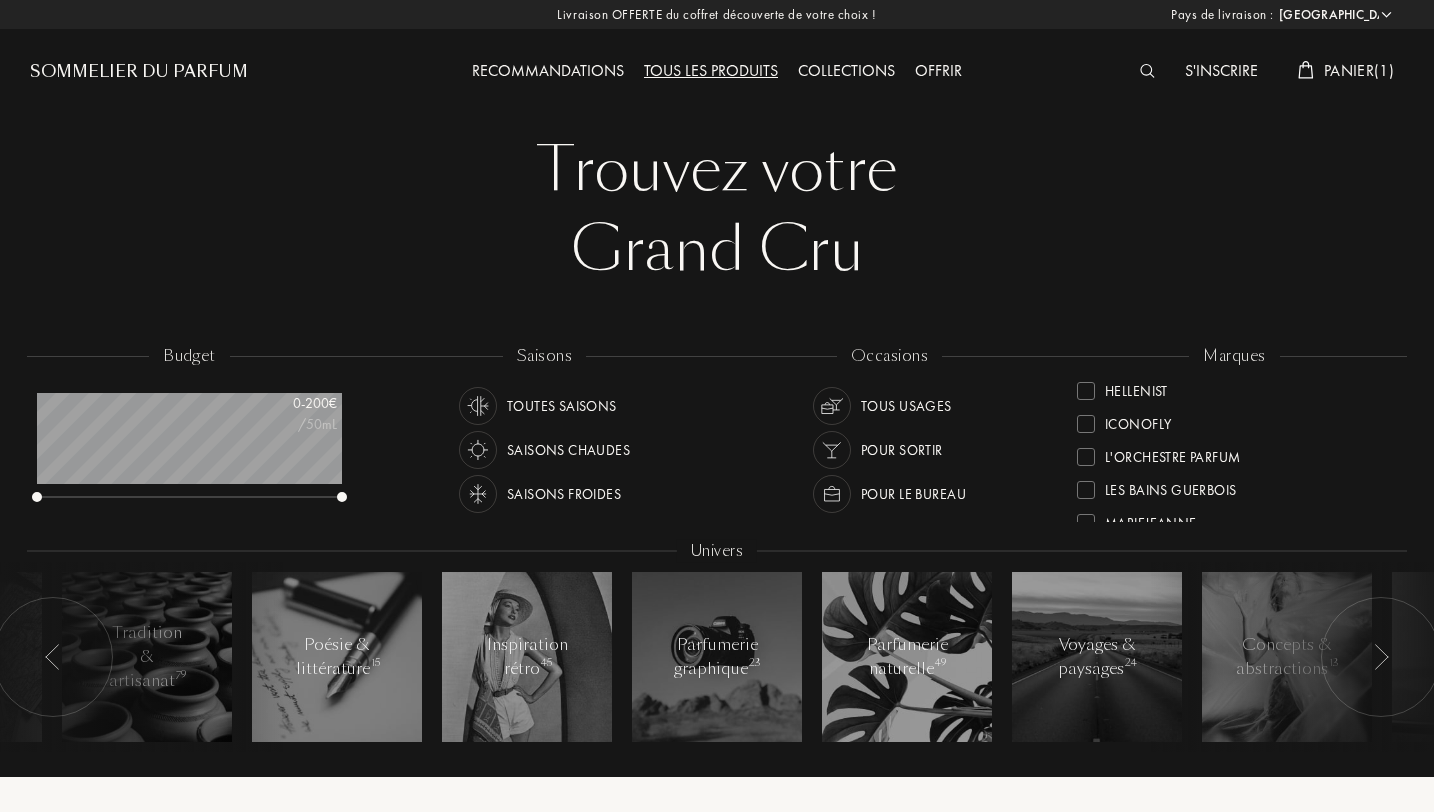 scroll, scrollTop: 0, scrollLeft: 0, axis: both 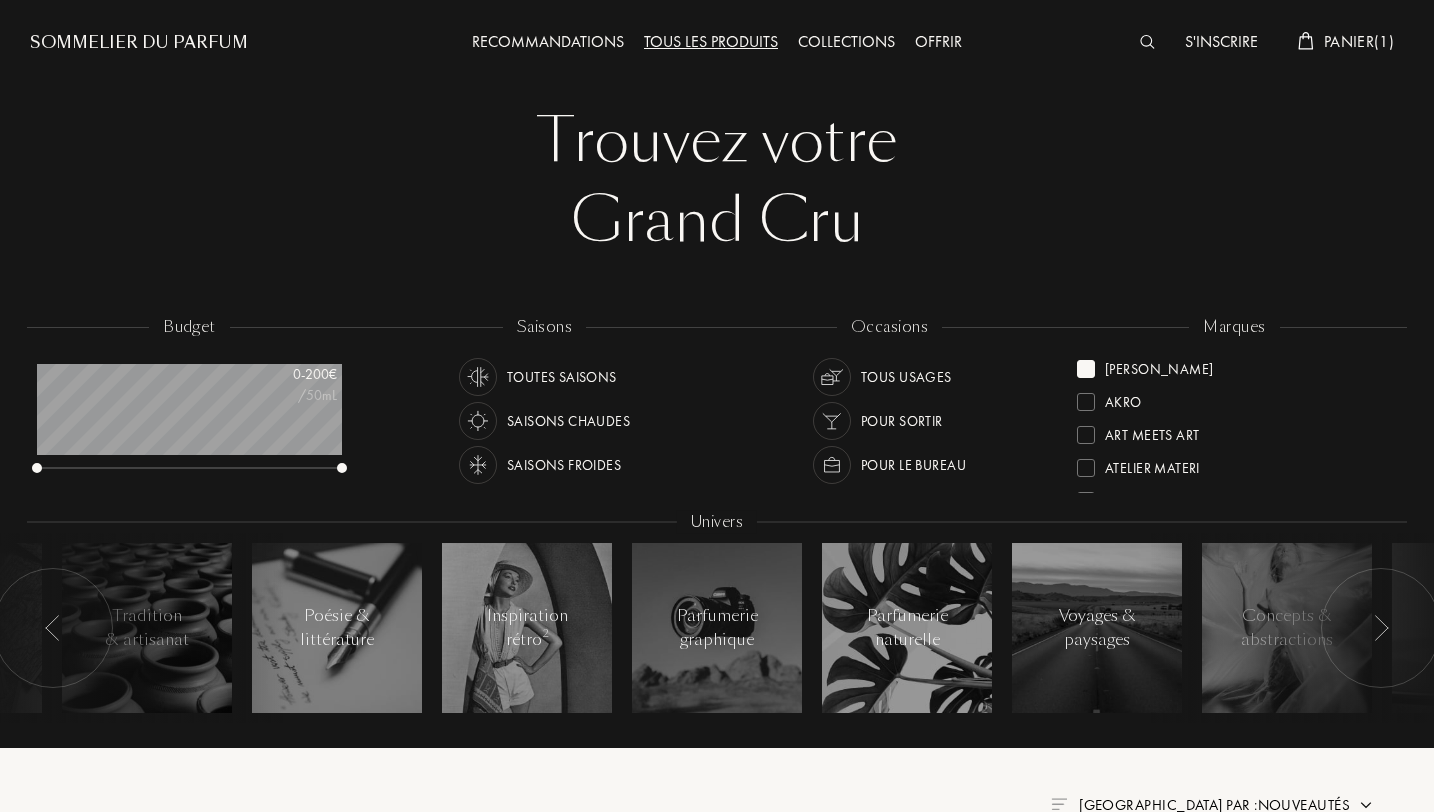 click on "Jacques Fath" at bounding box center (1159, 365) 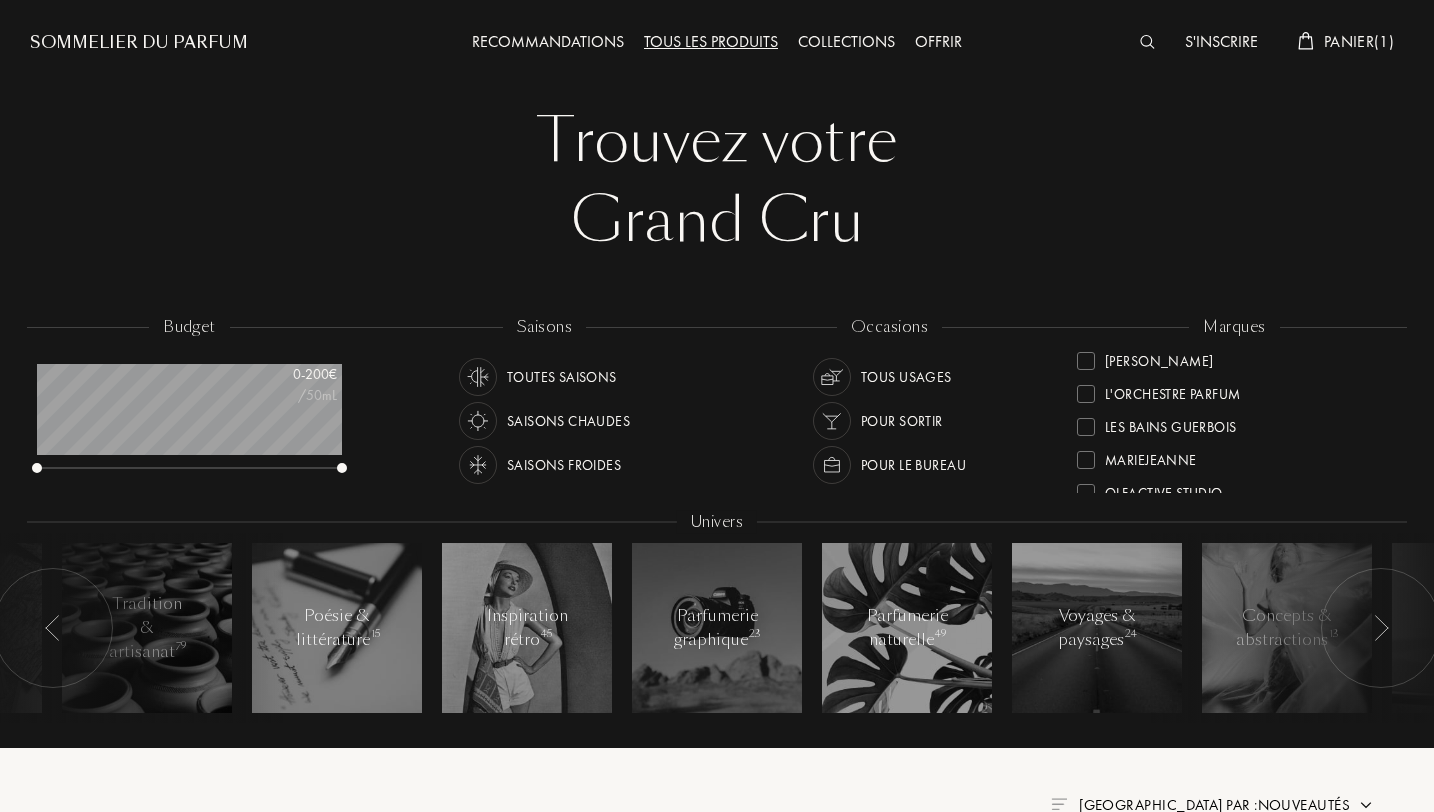 scroll, scrollTop: 443, scrollLeft: 0, axis: vertical 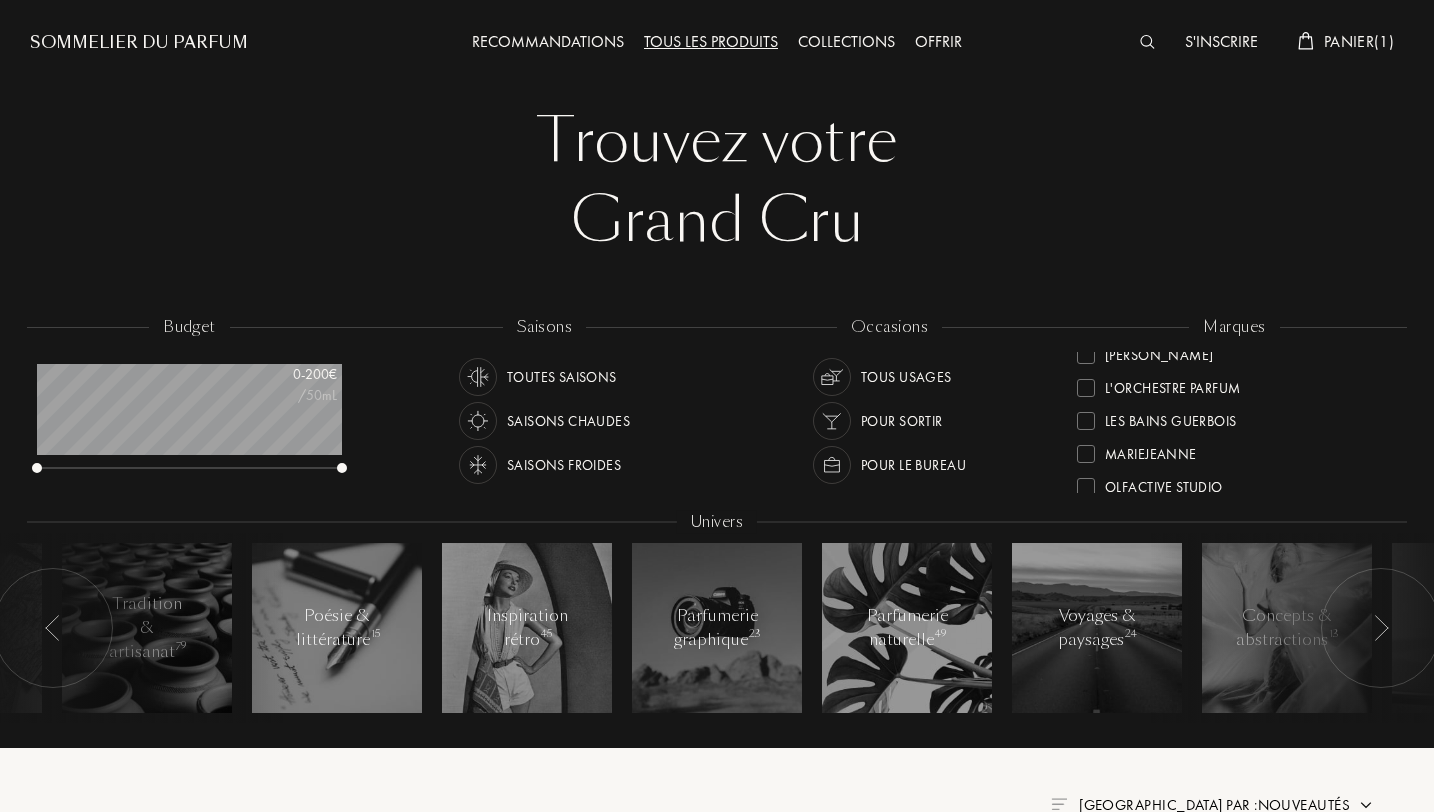 click on "MarieJeanne" at bounding box center [1151, 450] 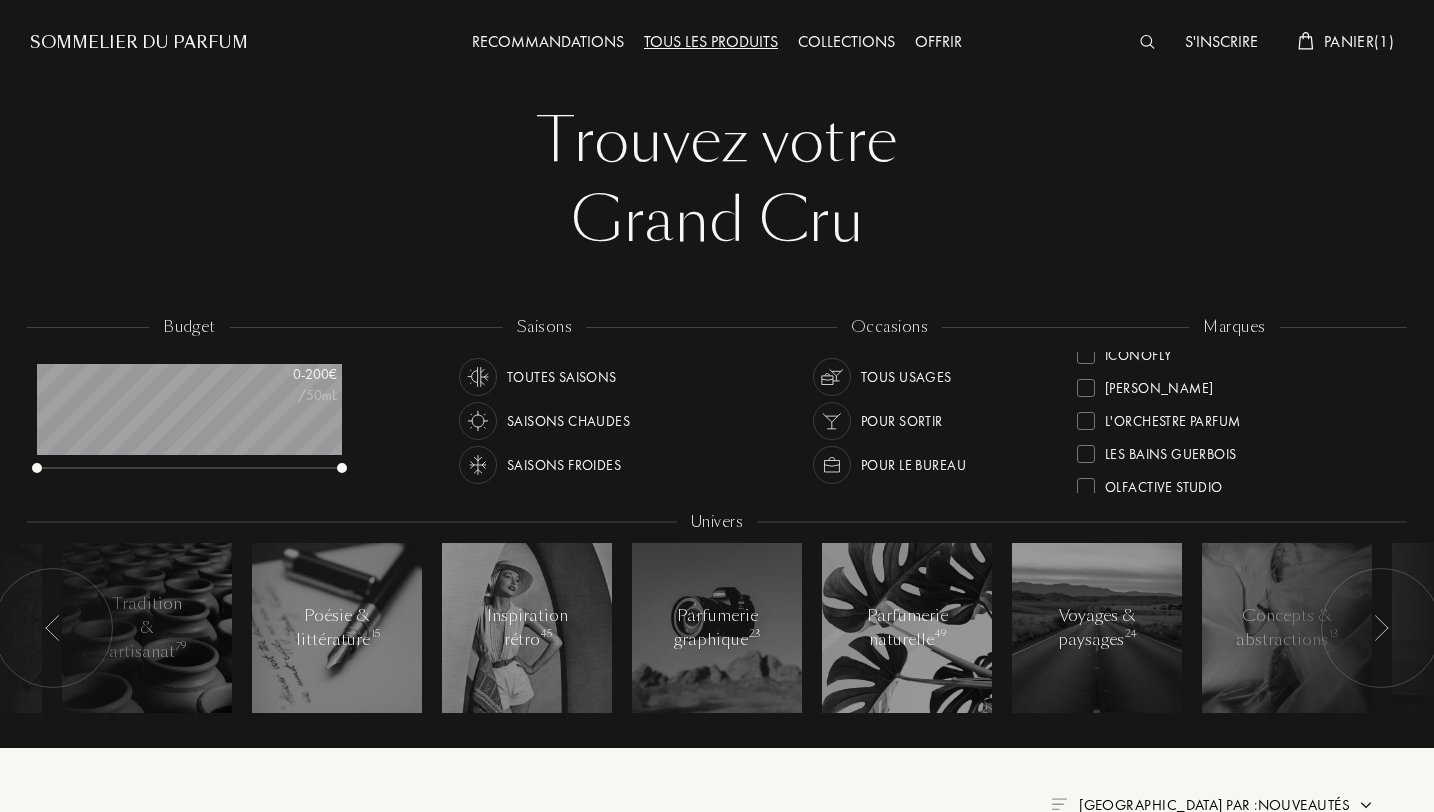 scroll, scrollTop: 0, scrollLeft: 0, axis: both 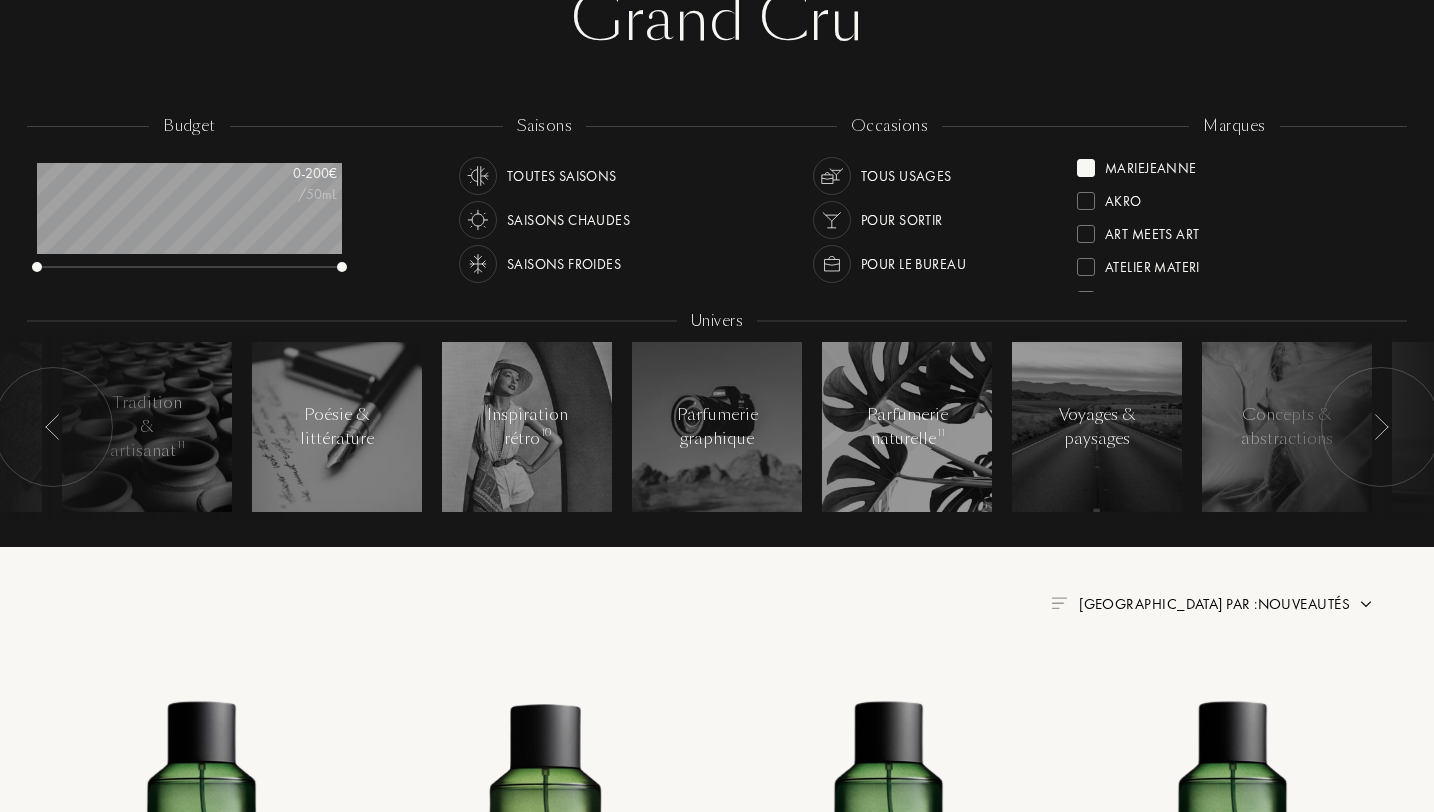 click on "MarieJeanne" at bounding box center [1151, 164] 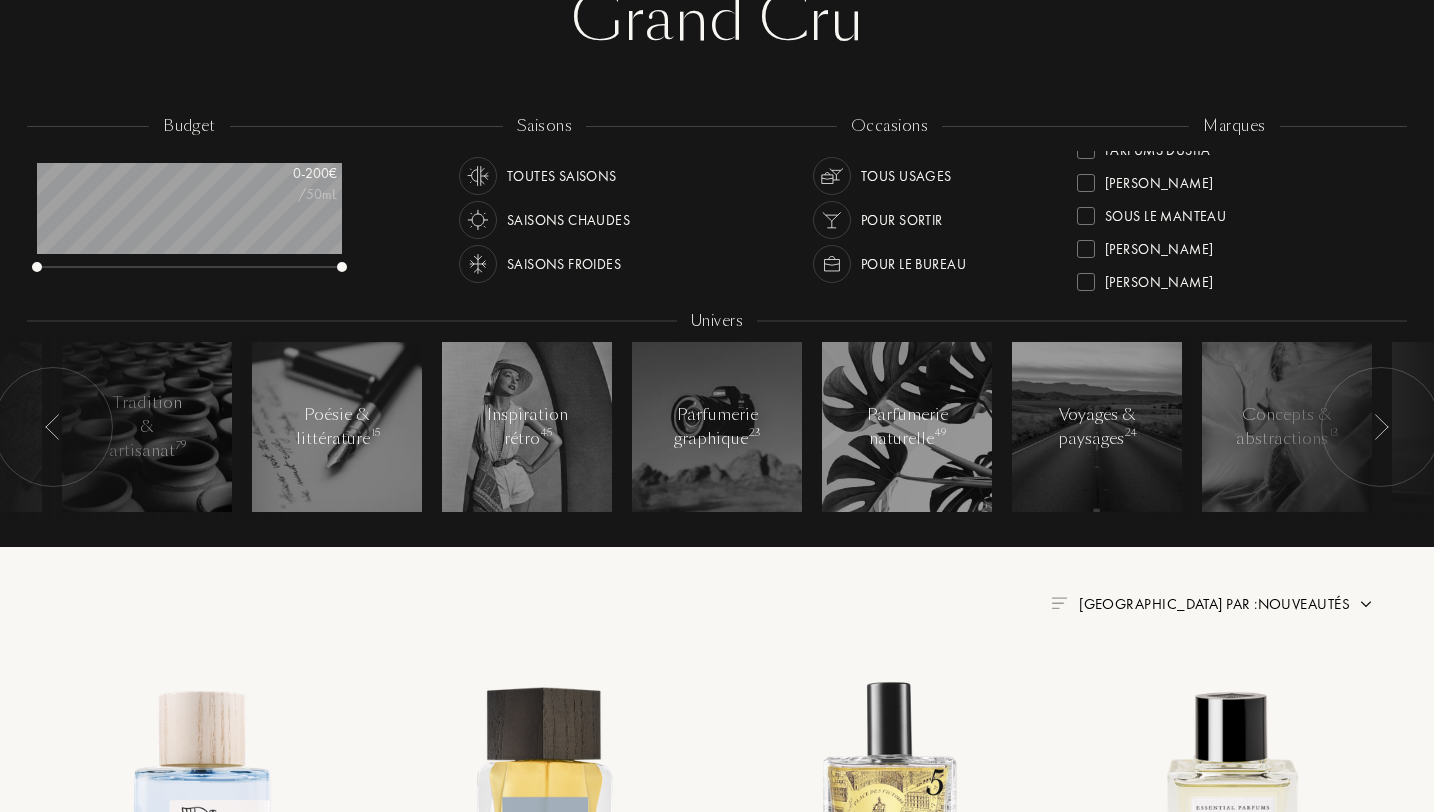 scroll, scrollTop: 726, scrollLeft: 0, axis: vertical 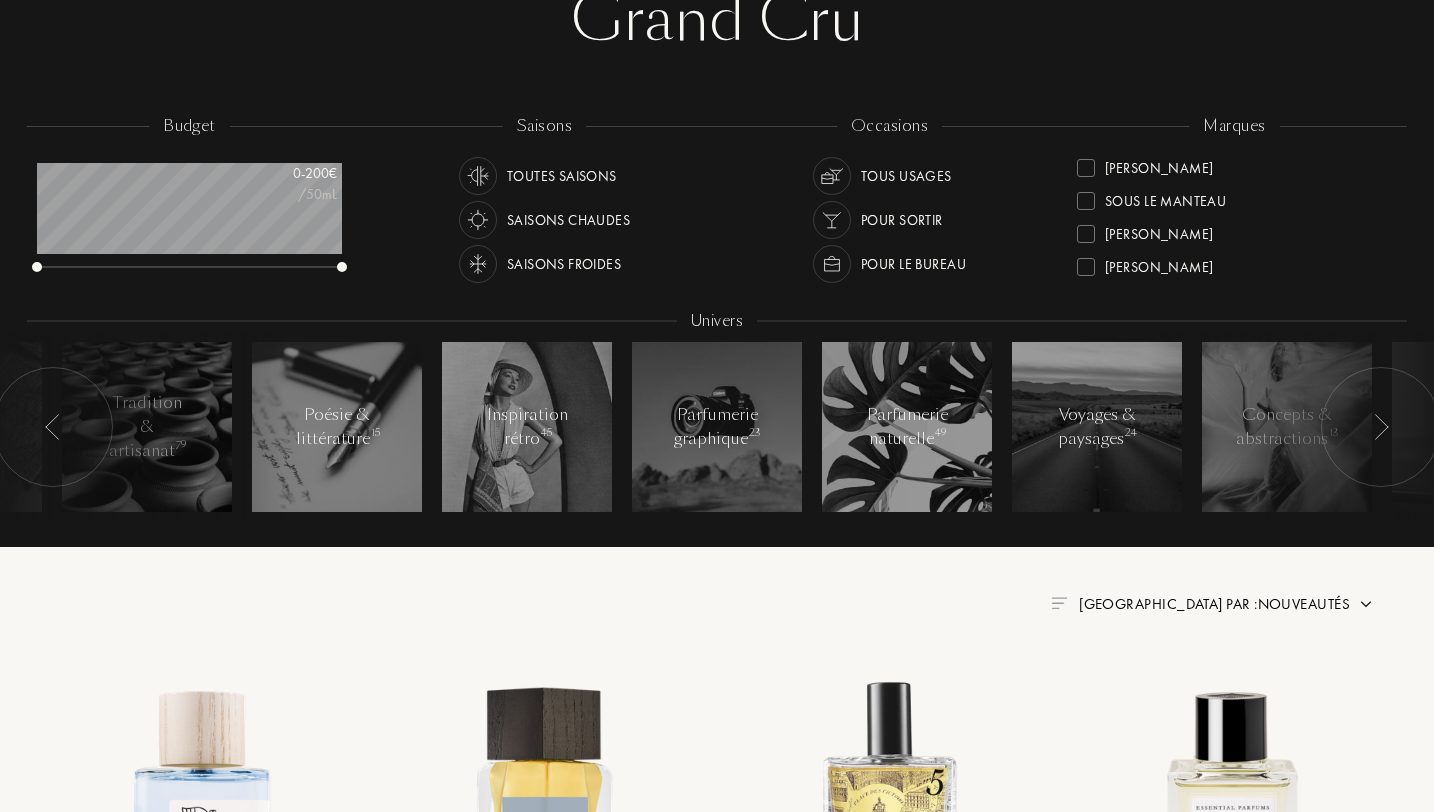 click on "Sora Dora" at bounding box center (1159, 164) 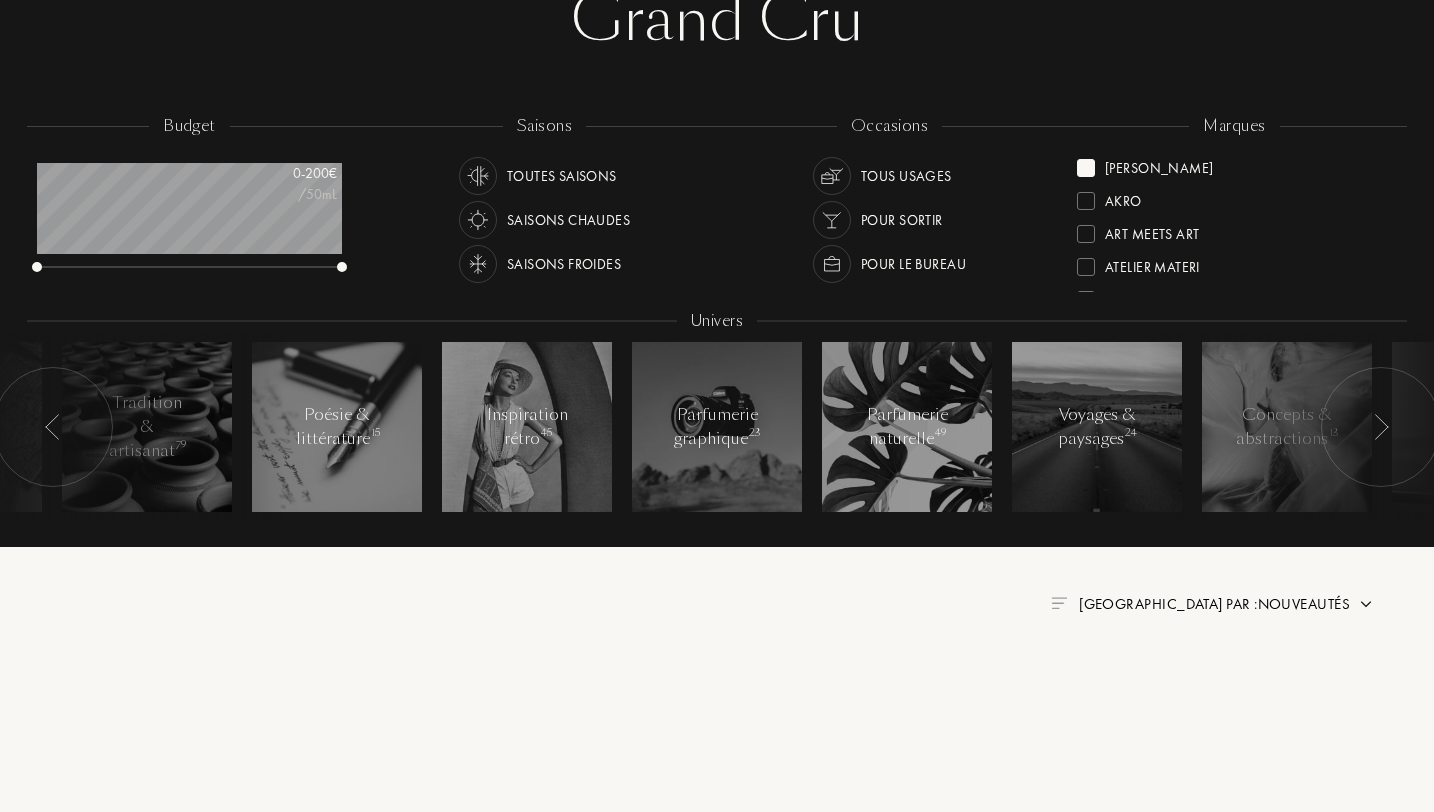 scroll, scrollTop: 0, scrollLeft: 0, axis: both 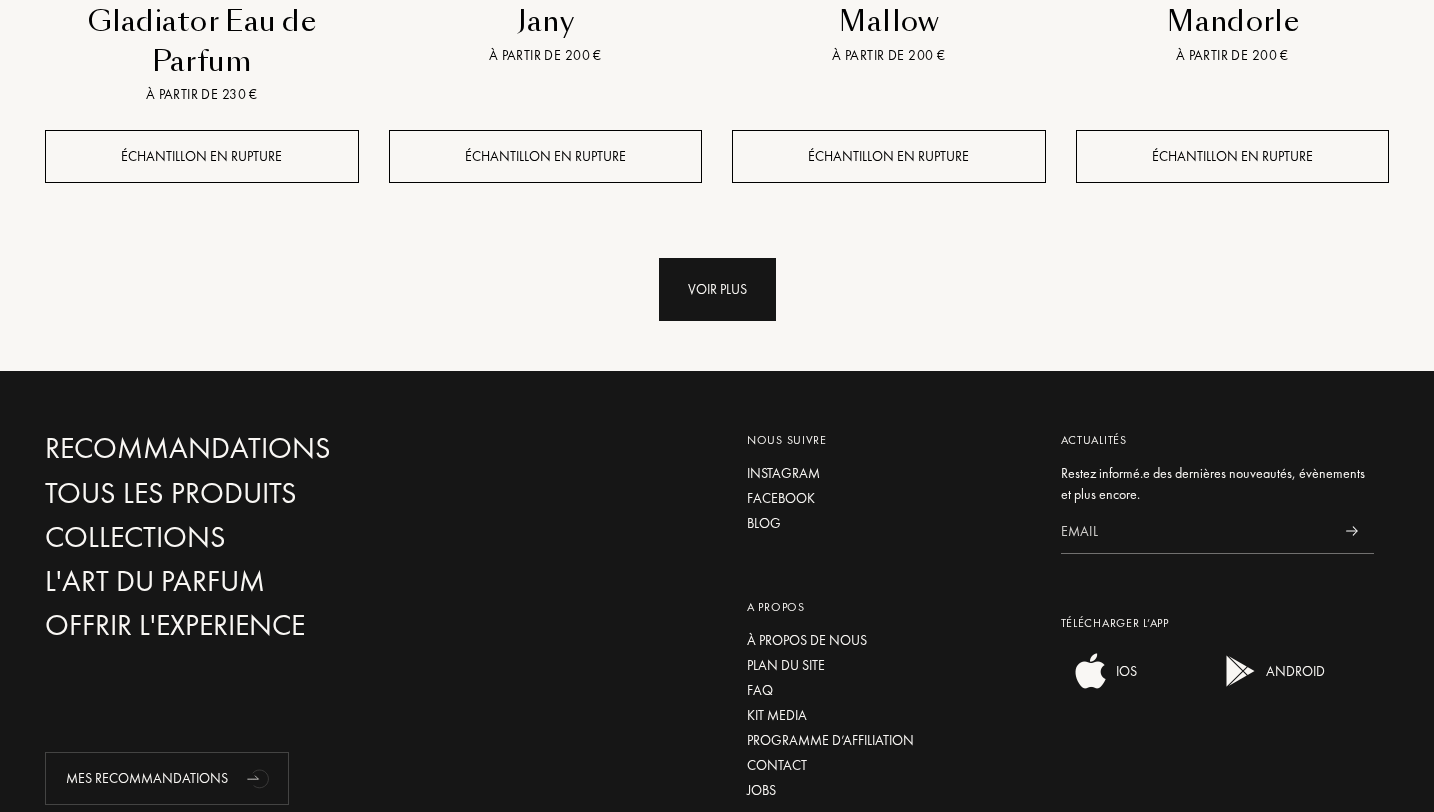 click on "Voir plus" at bounding box center (717, 289) 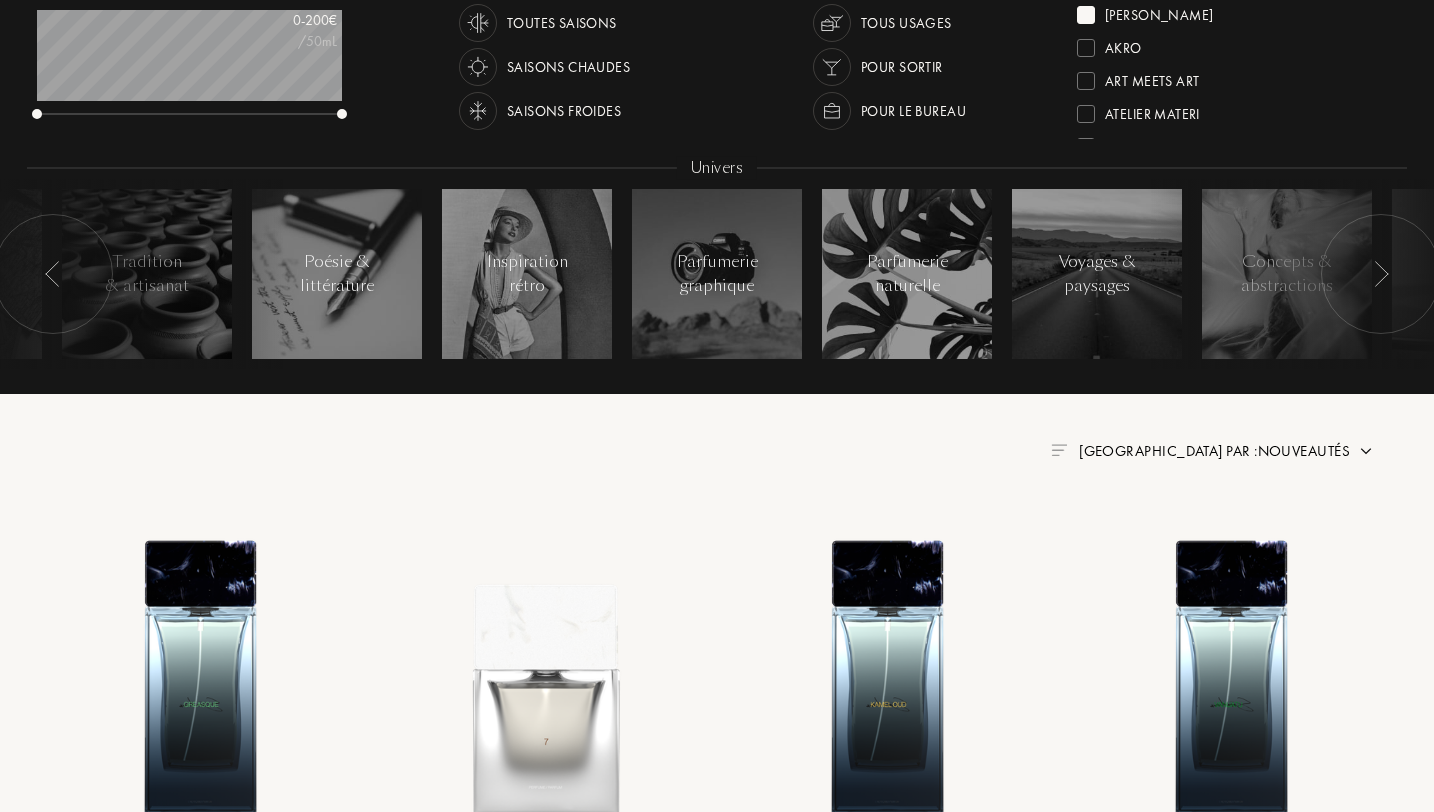 scroll, scrollTop: 0, scrollLeft: 0, axis: both 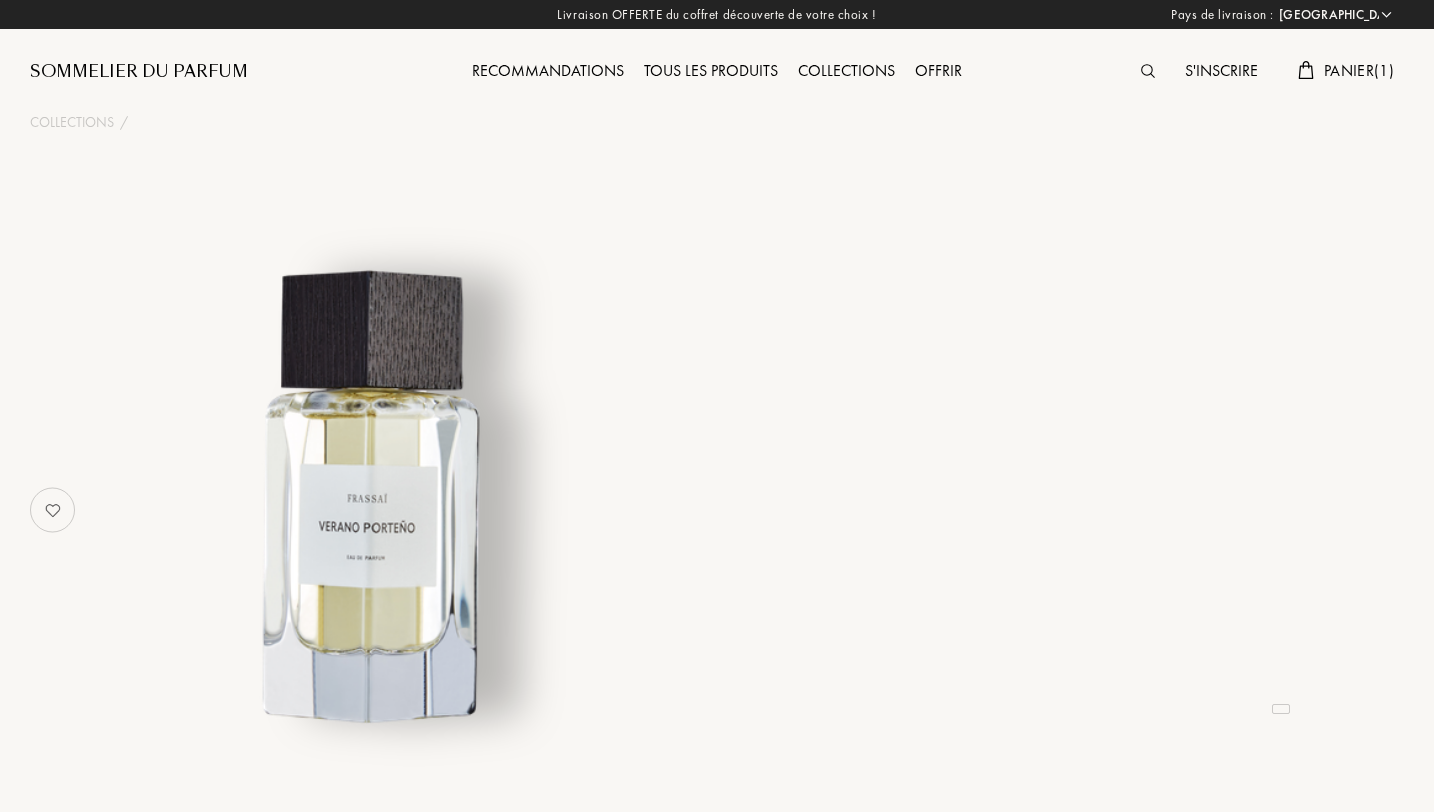 select on "FR" 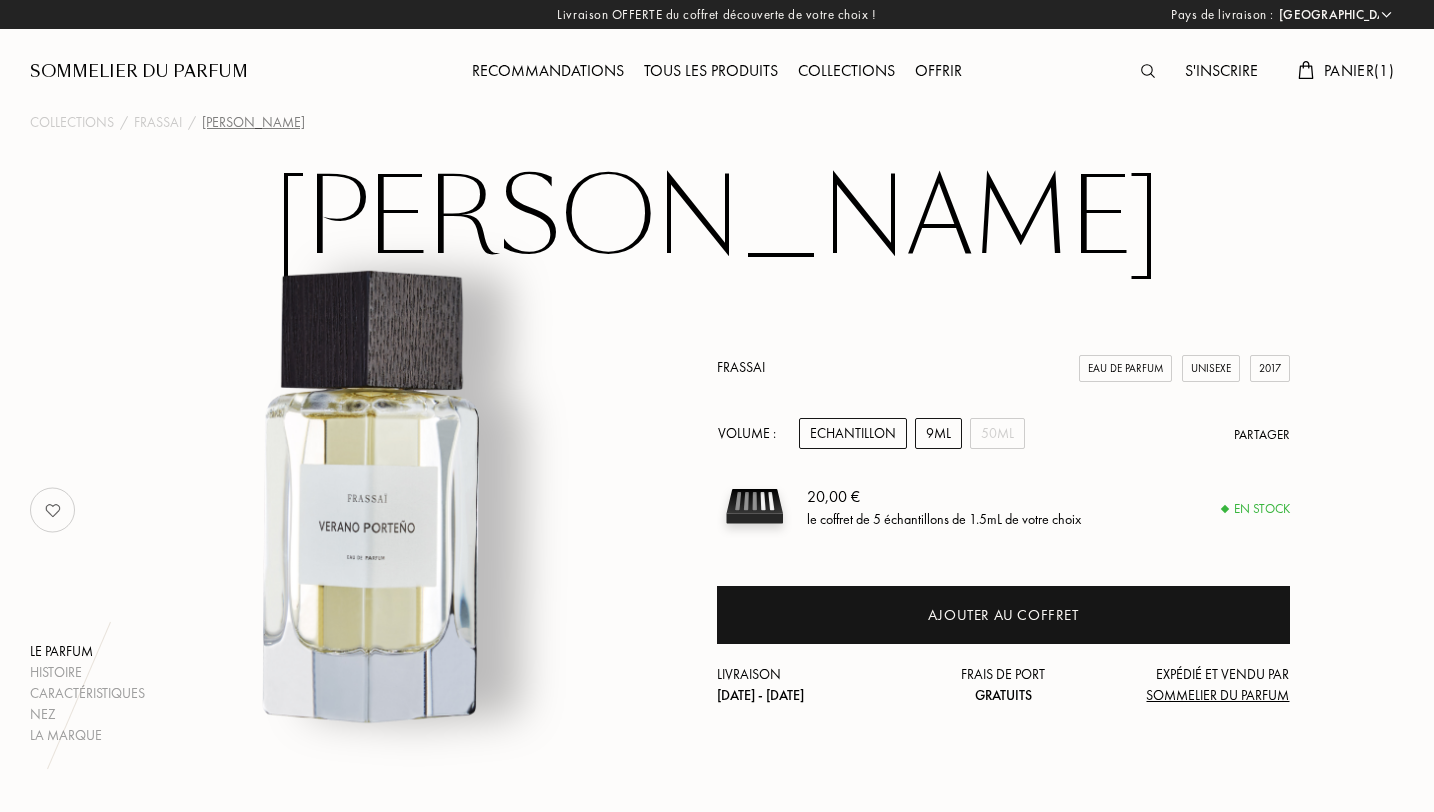 click on "9mL" at bounding box center (938, 433) 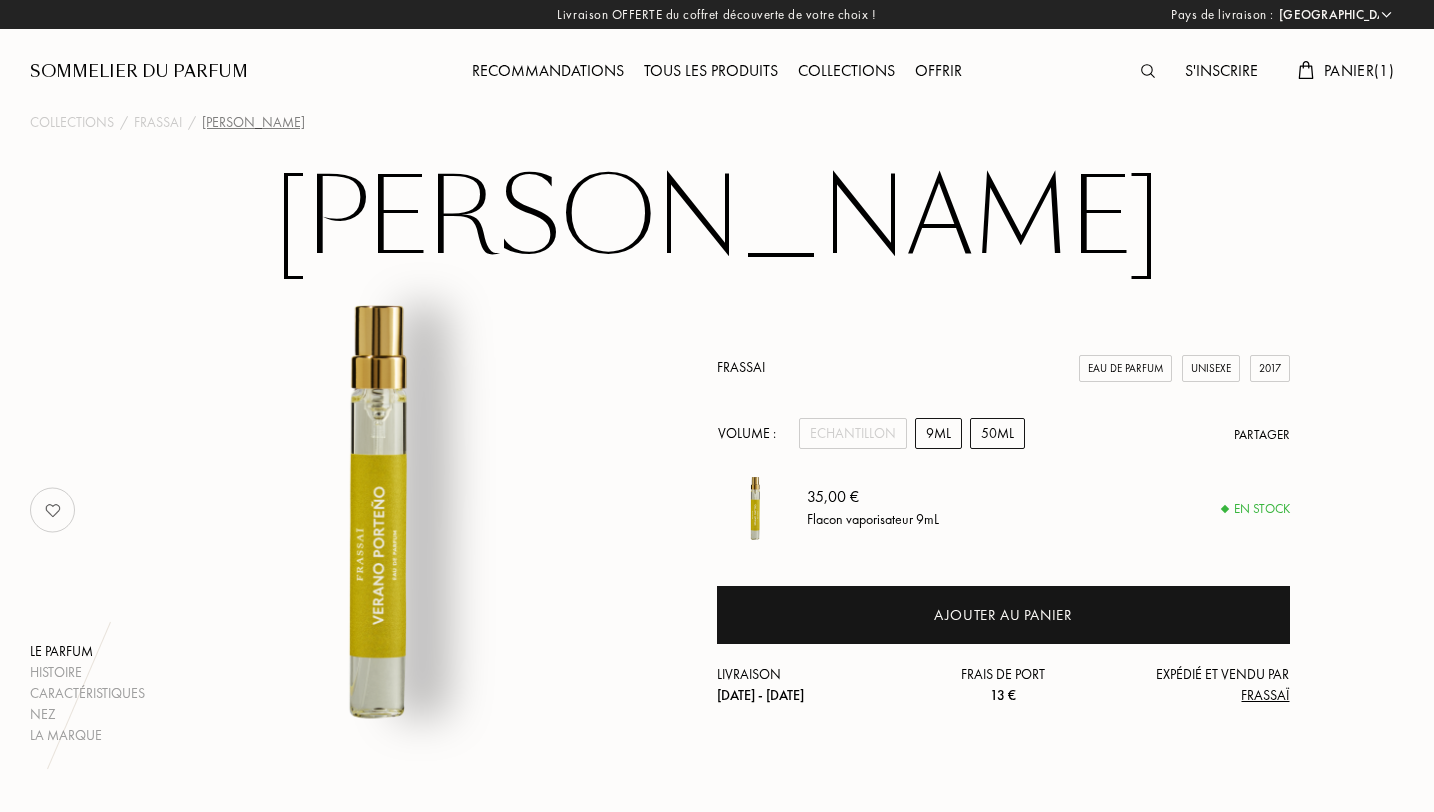 click on "50mL" at bounding box center (997, 433) 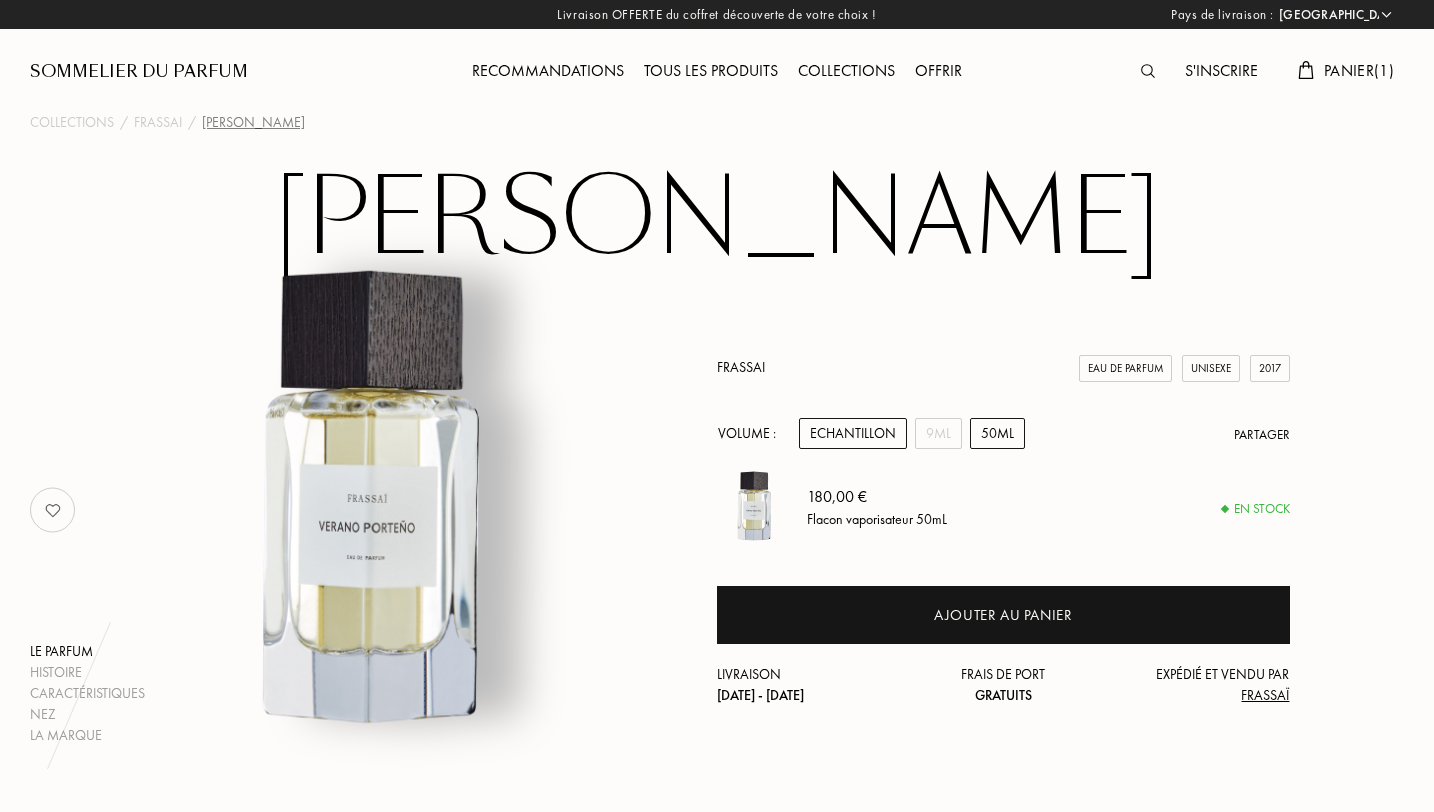click on "Echantillon" at bounding box center (853, 433) 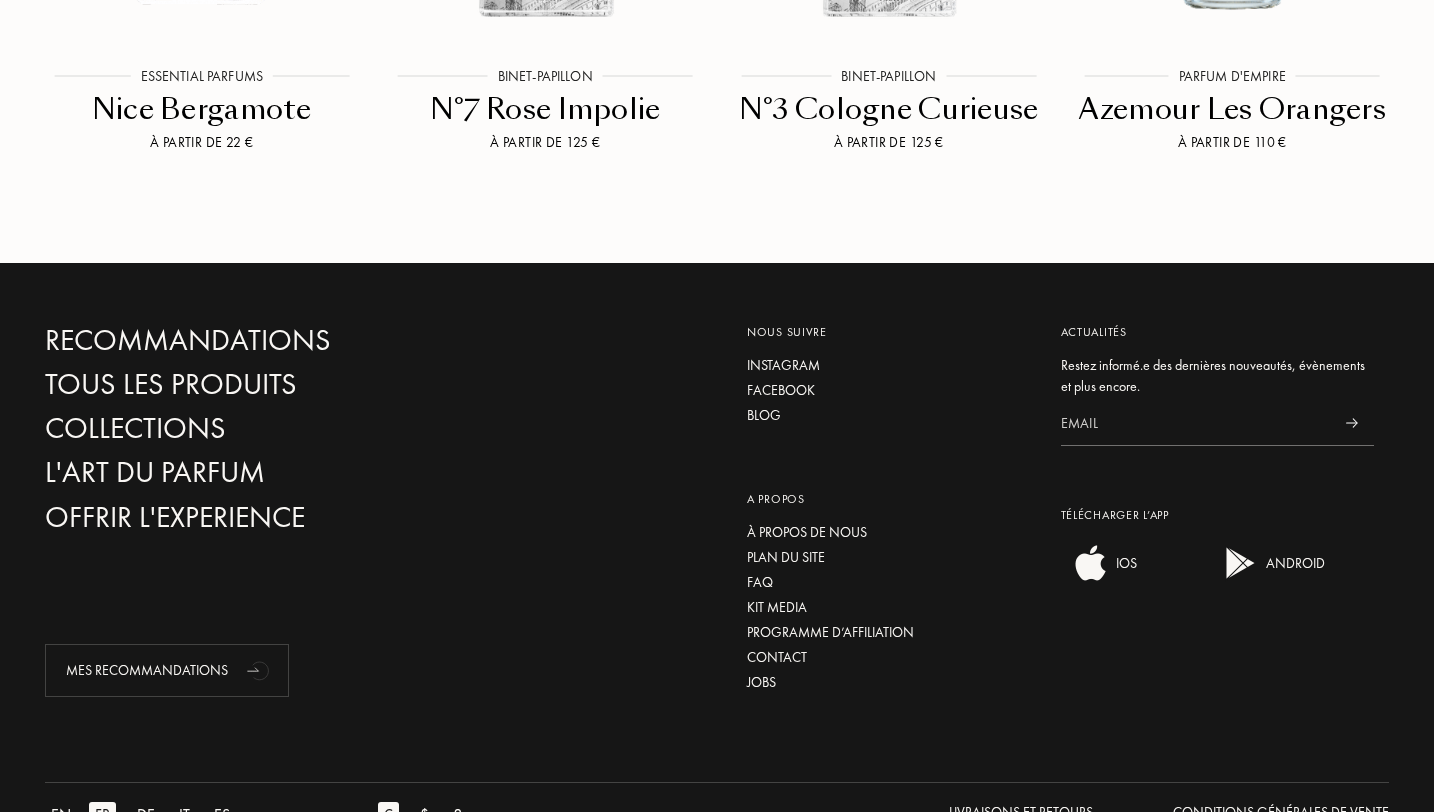 scroll, scrollTop: 3758, scrollLeft: 0, axis: vertical 